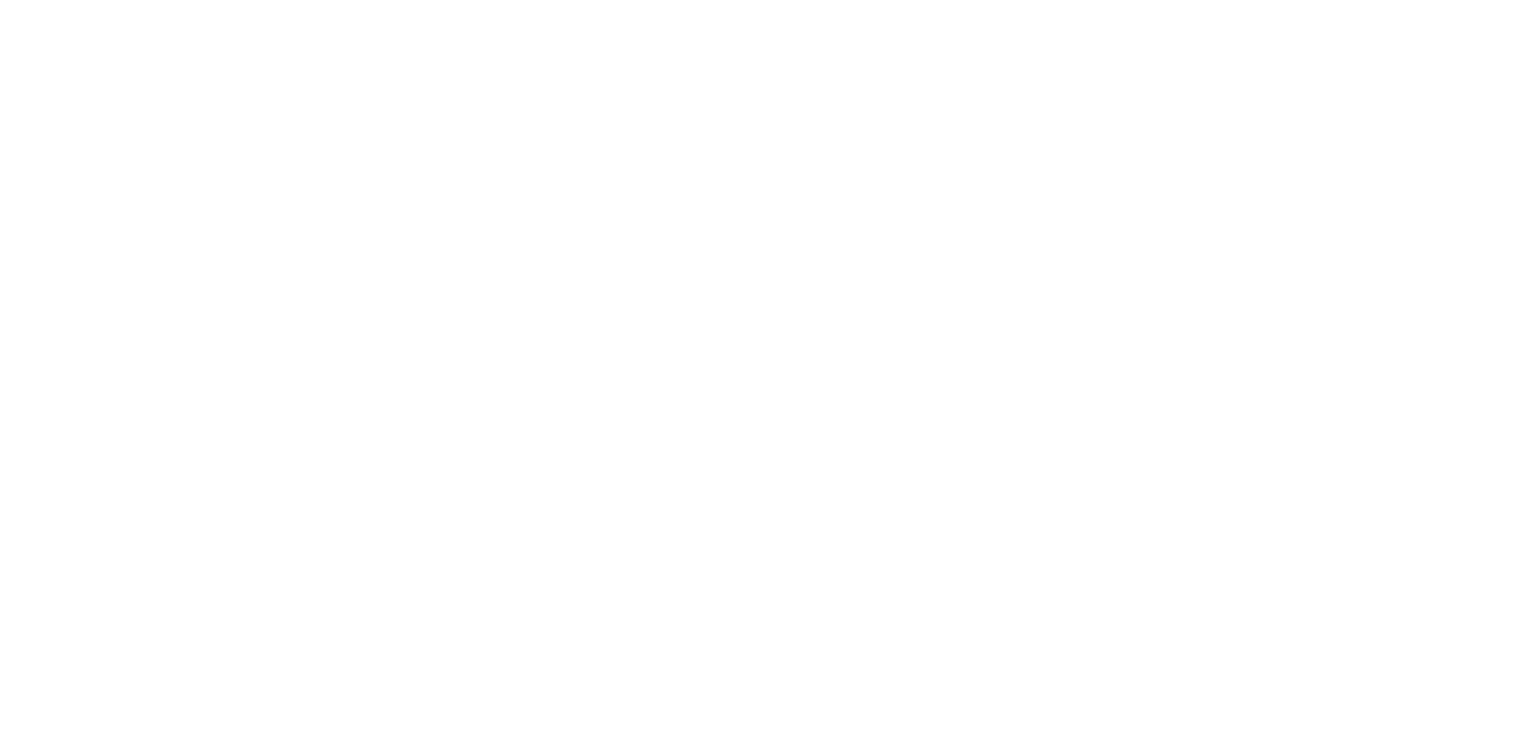 scroll, scrollTop: 0, scrollLeft: 0, axis: both 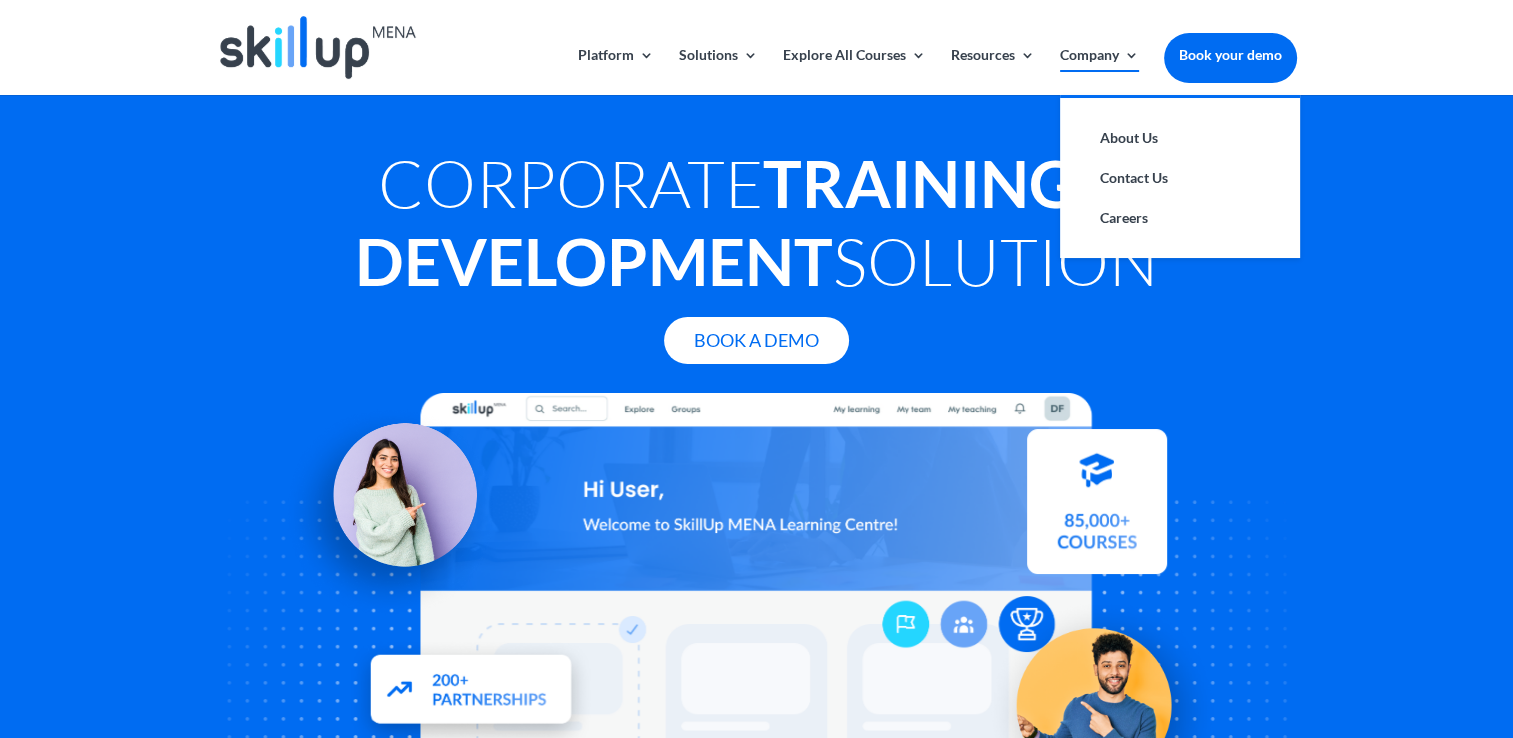 click on "Company" at bounding box center [1099, 71] 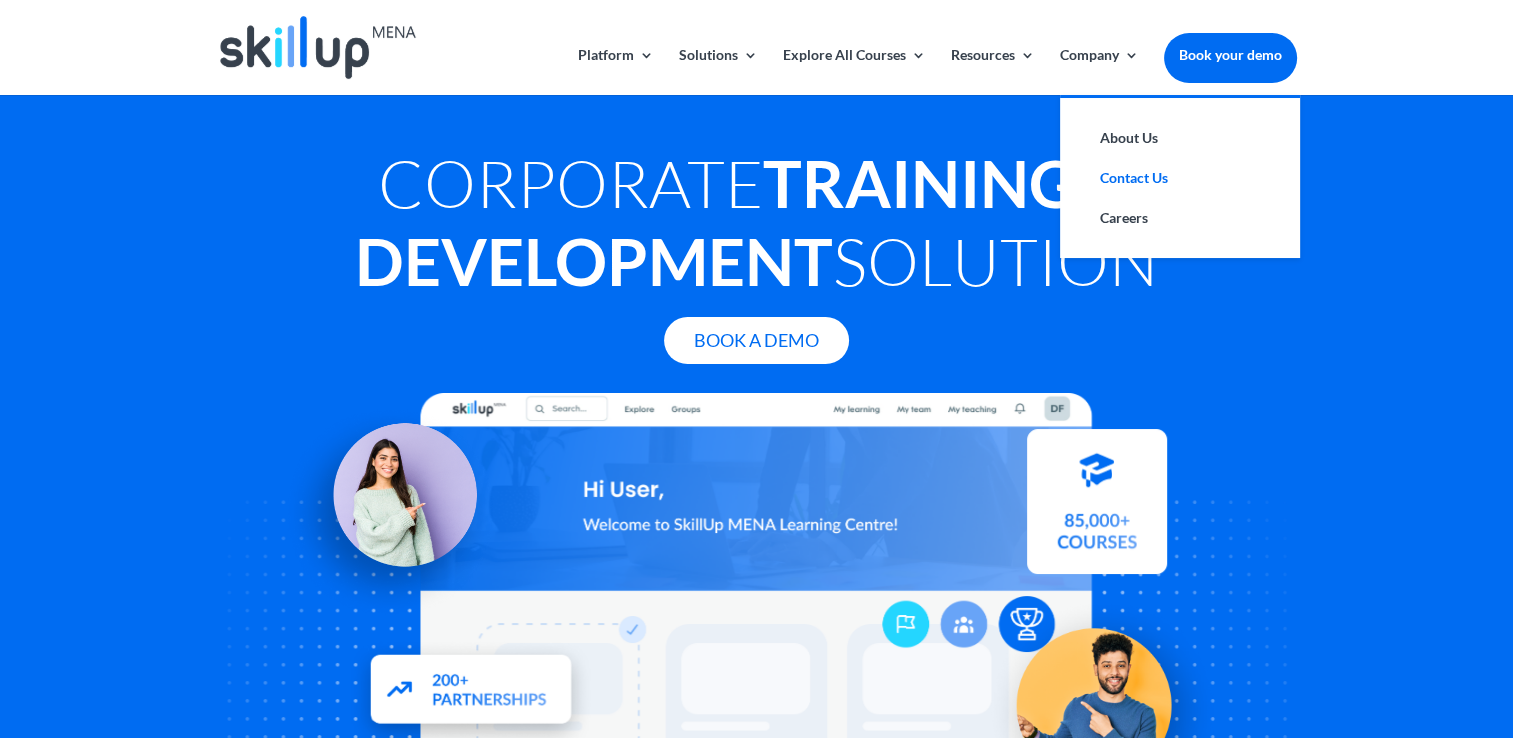 click on "Contact Us" at bounding box center [1180, 178] 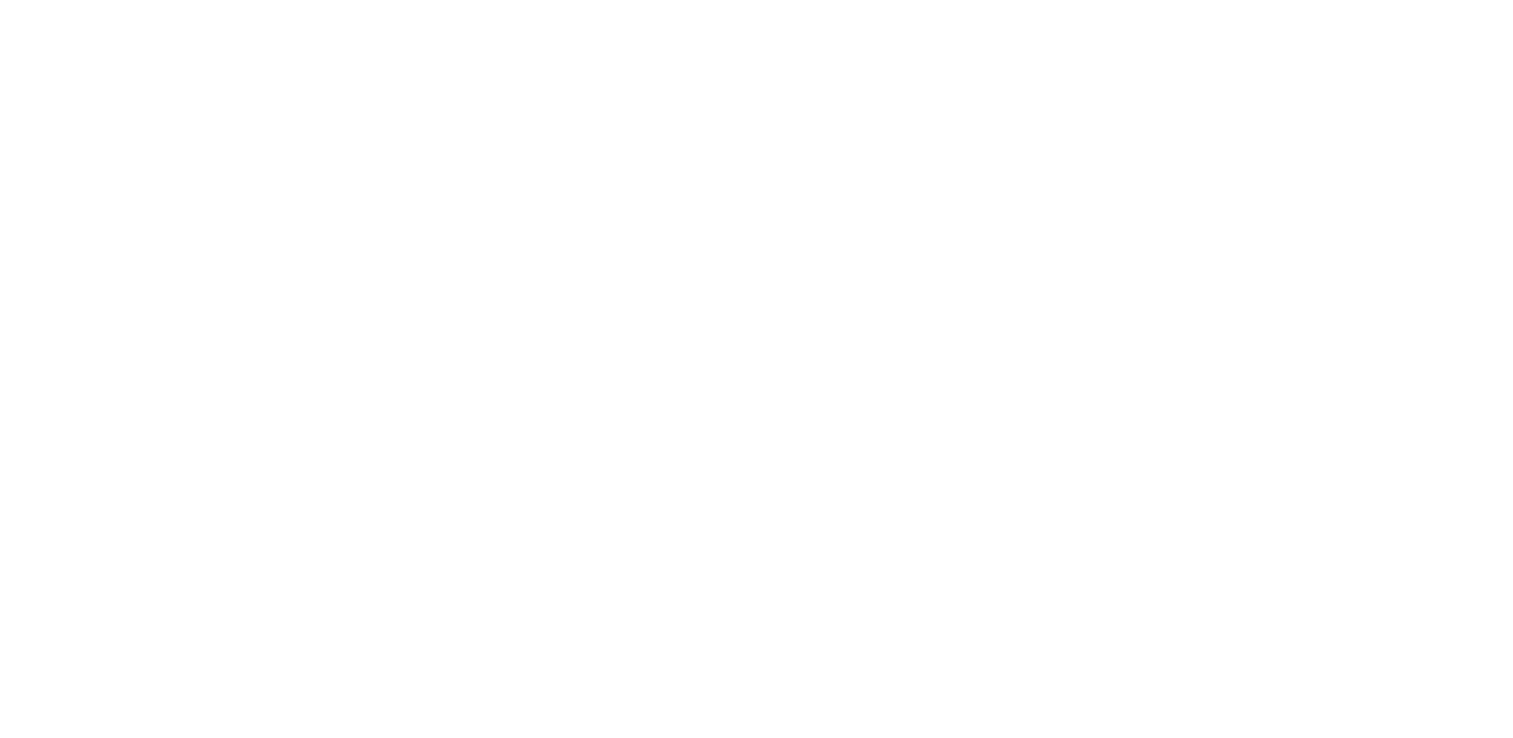 scroll, scrollTop: 0, scrollLeft: 0, axis: both 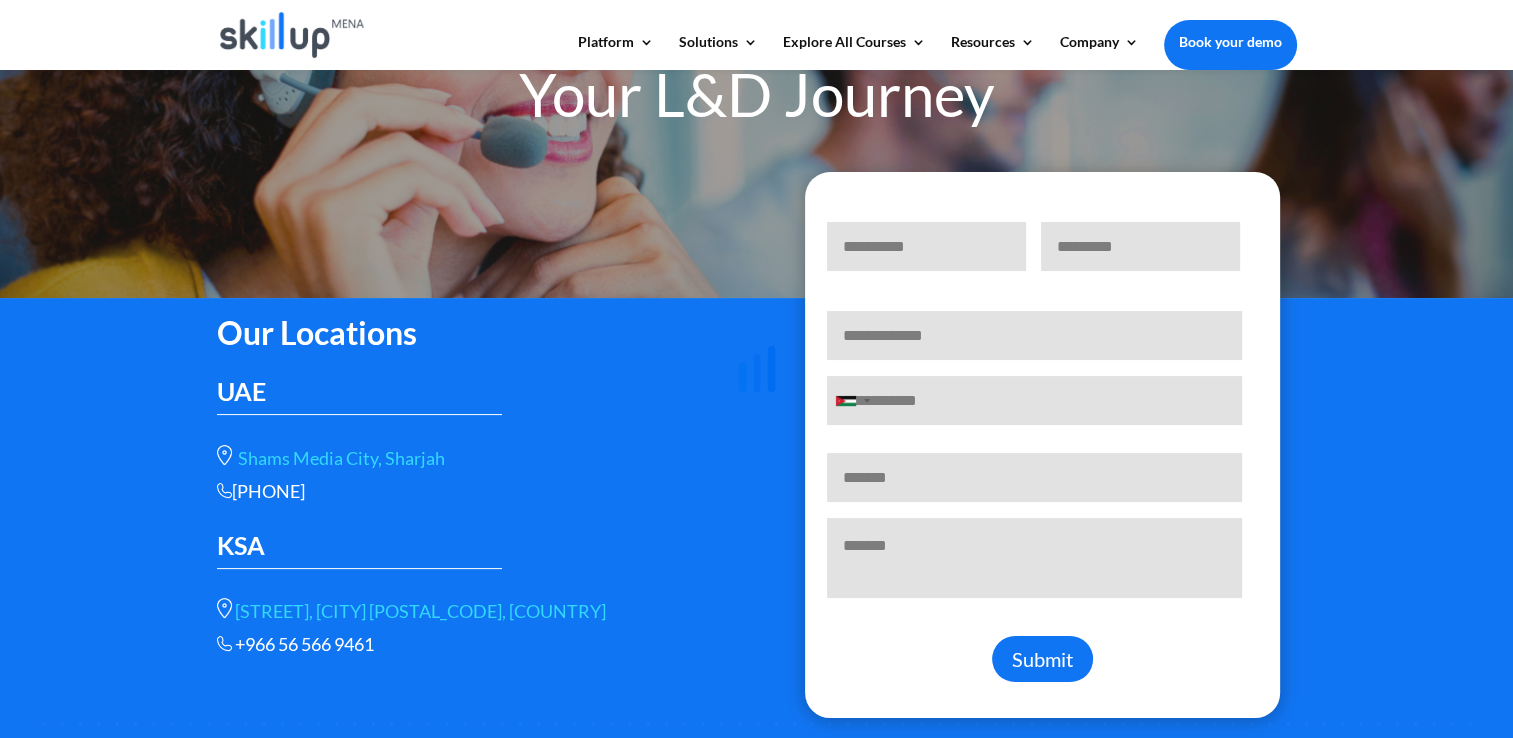 click at bounding box center (756, 369) 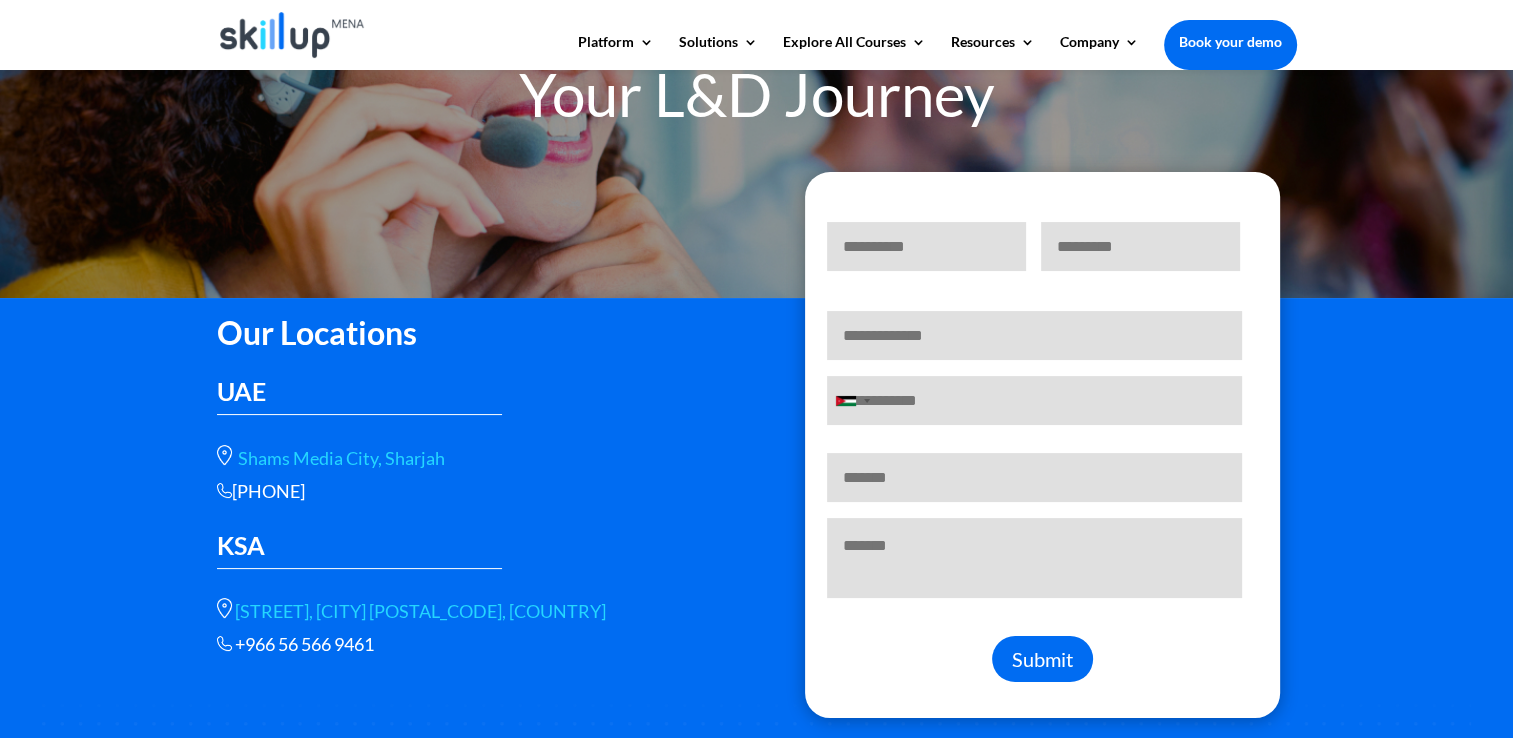 click on "First" at bounding box center [926, 246] 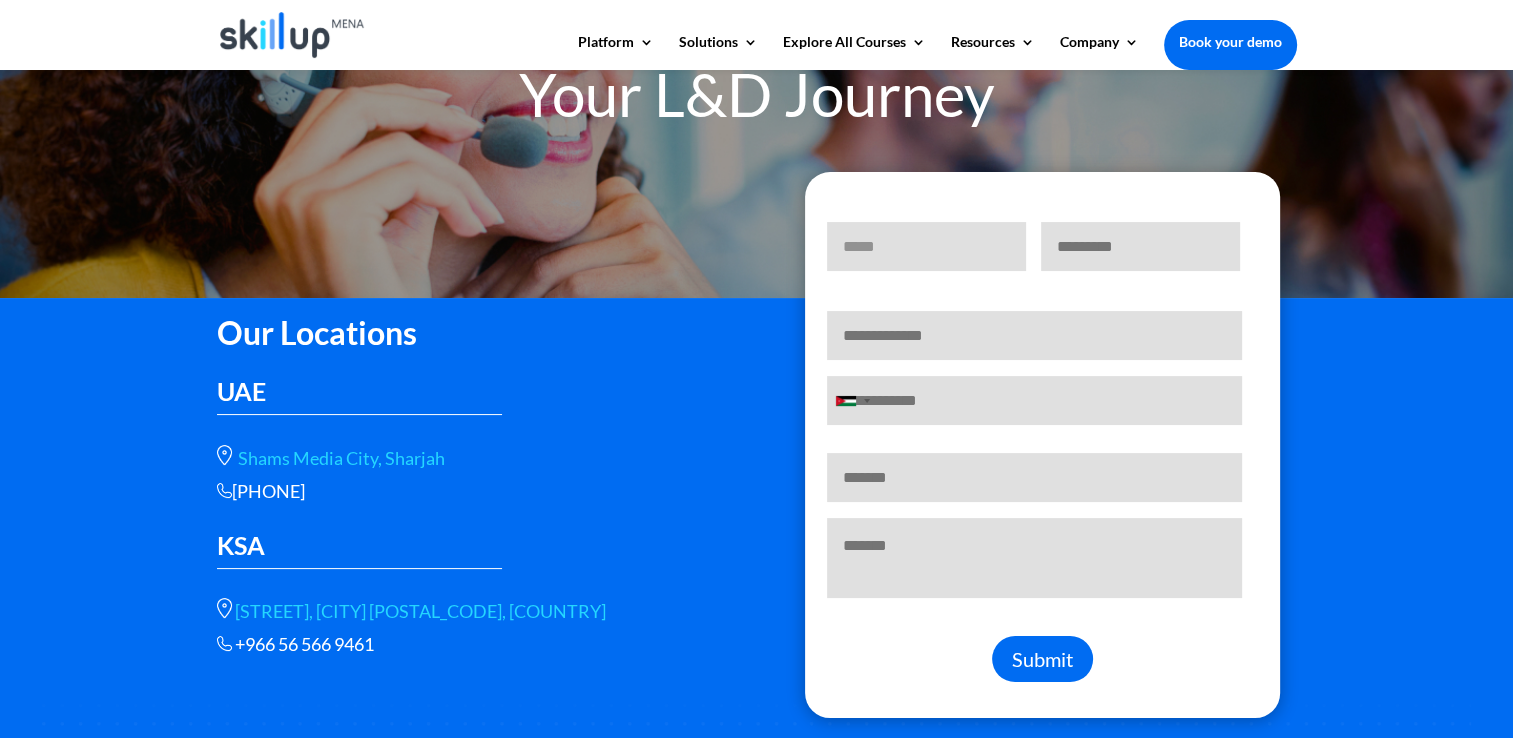 type on "****" 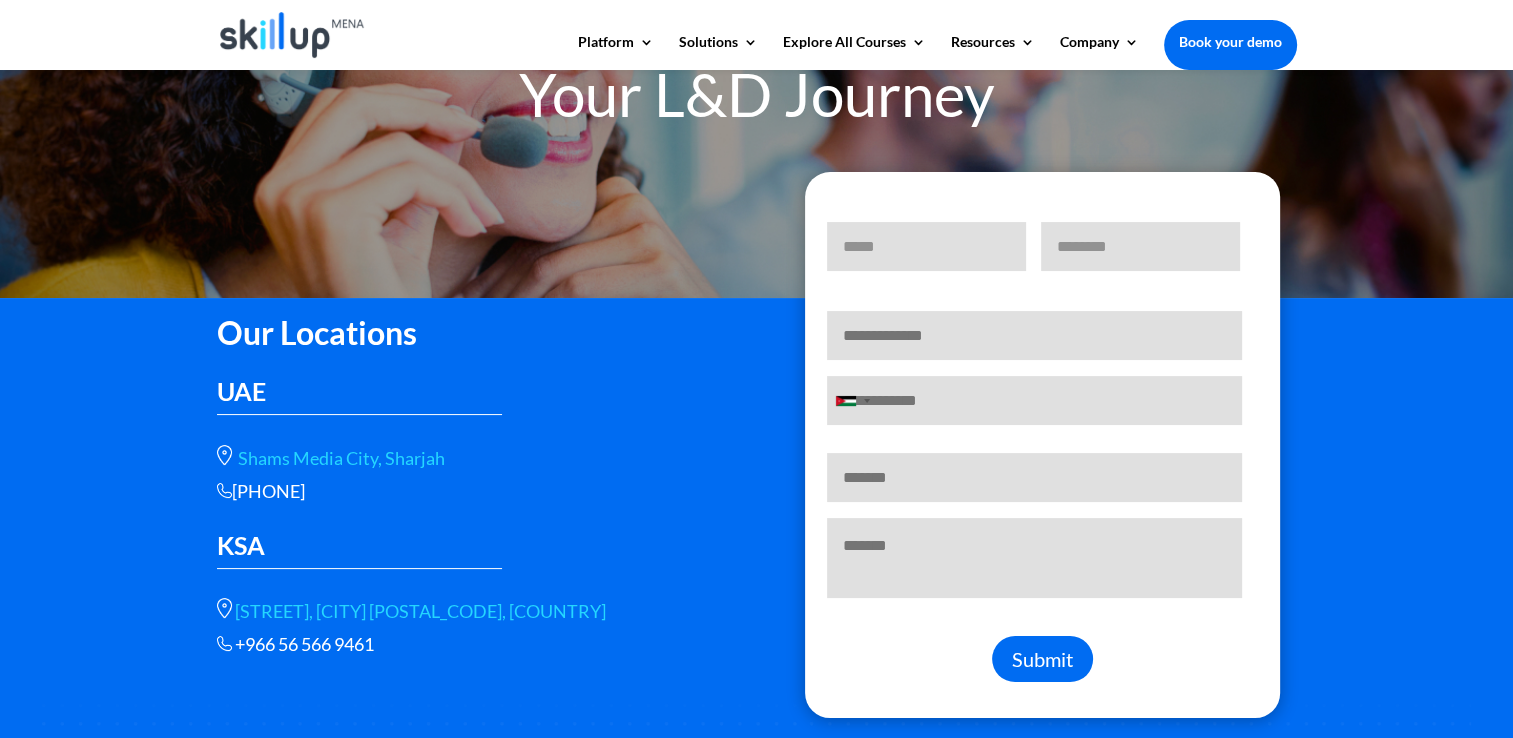 type on "*******" 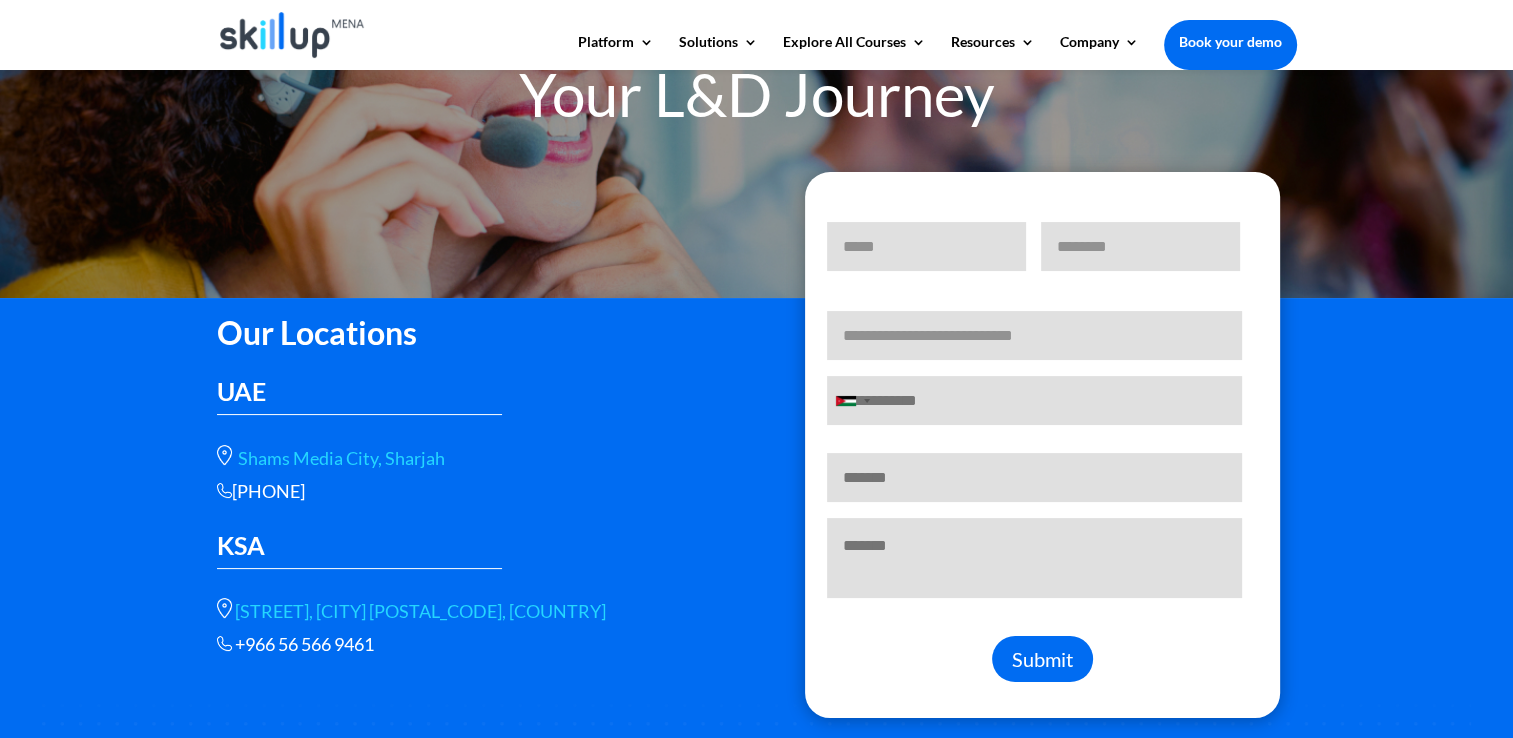 type on "**********" 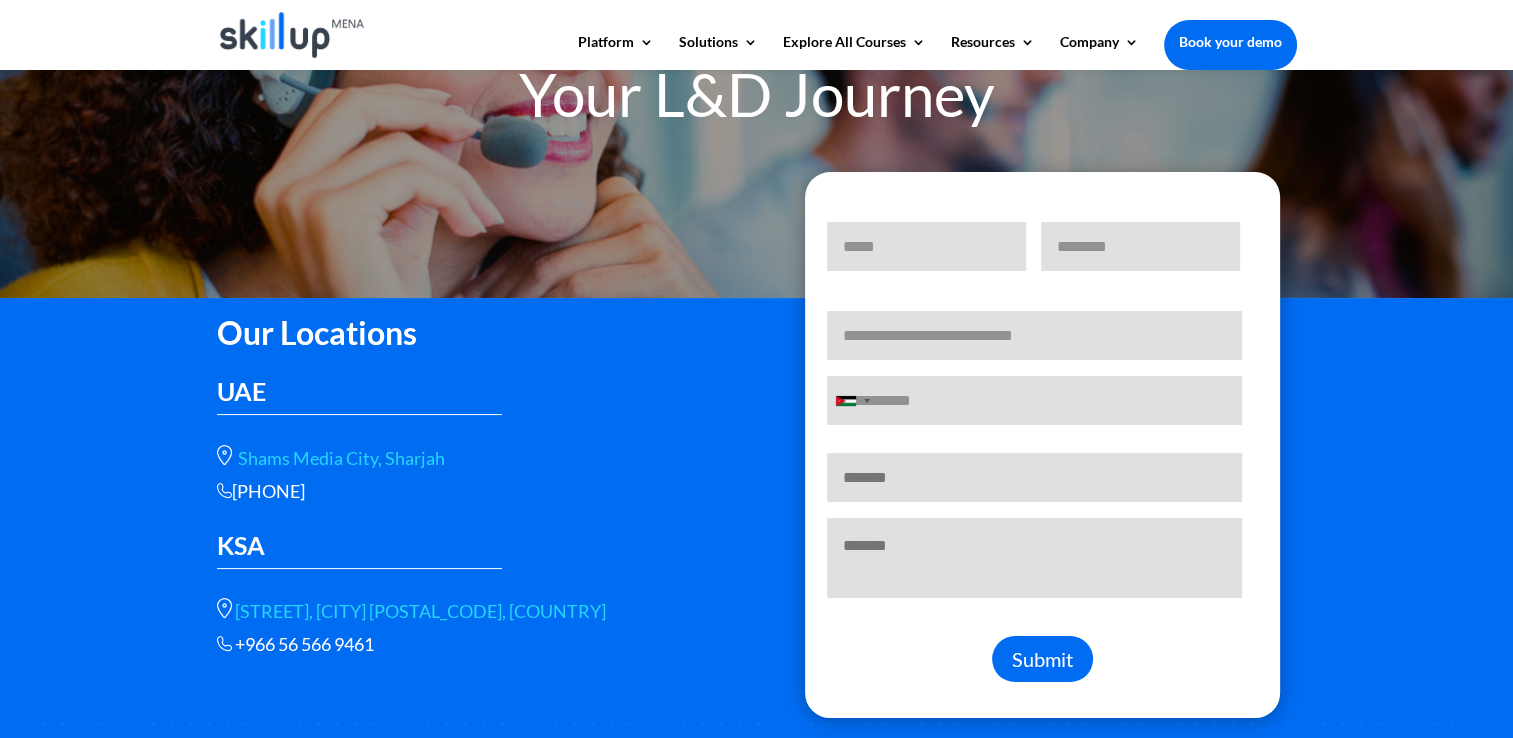 type on "***" 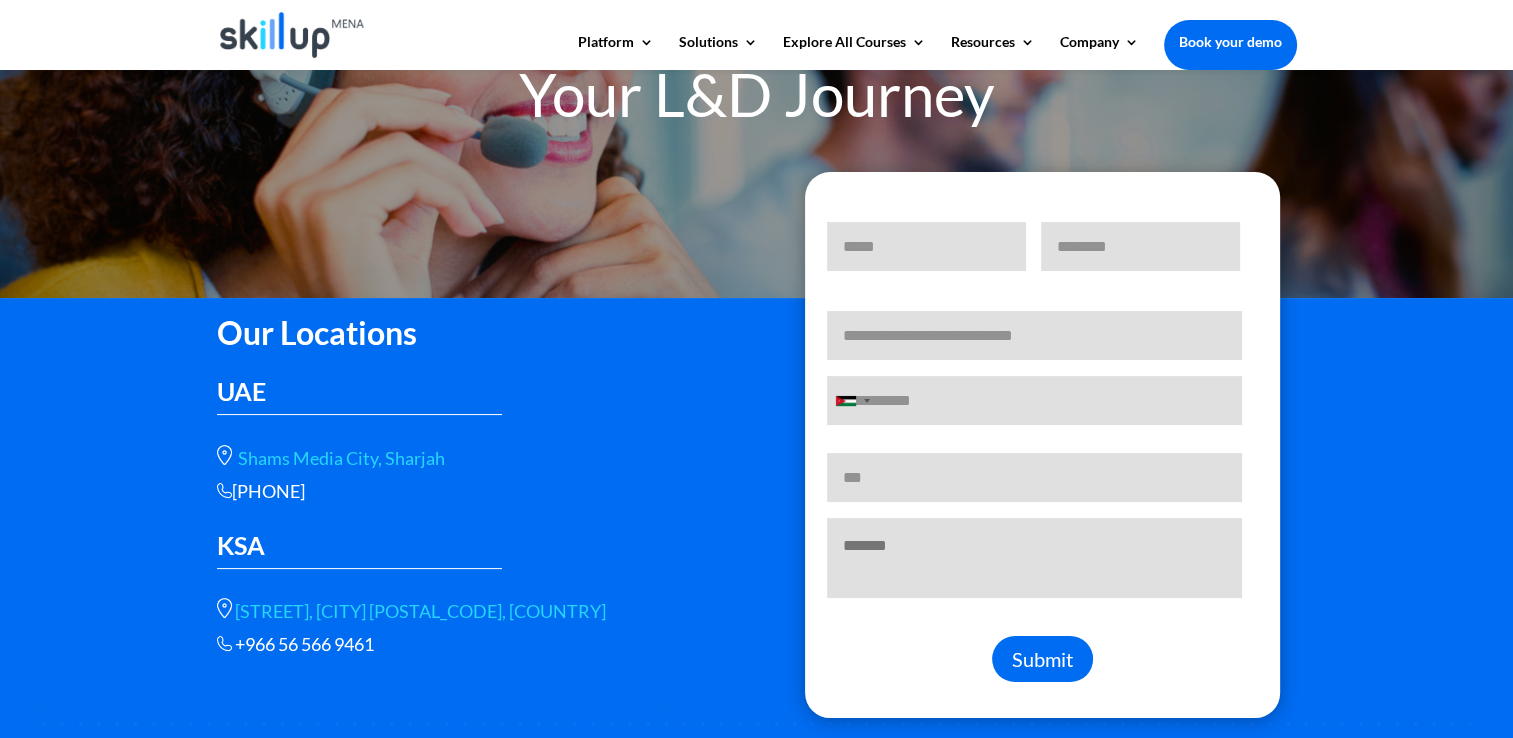 type on "**********" 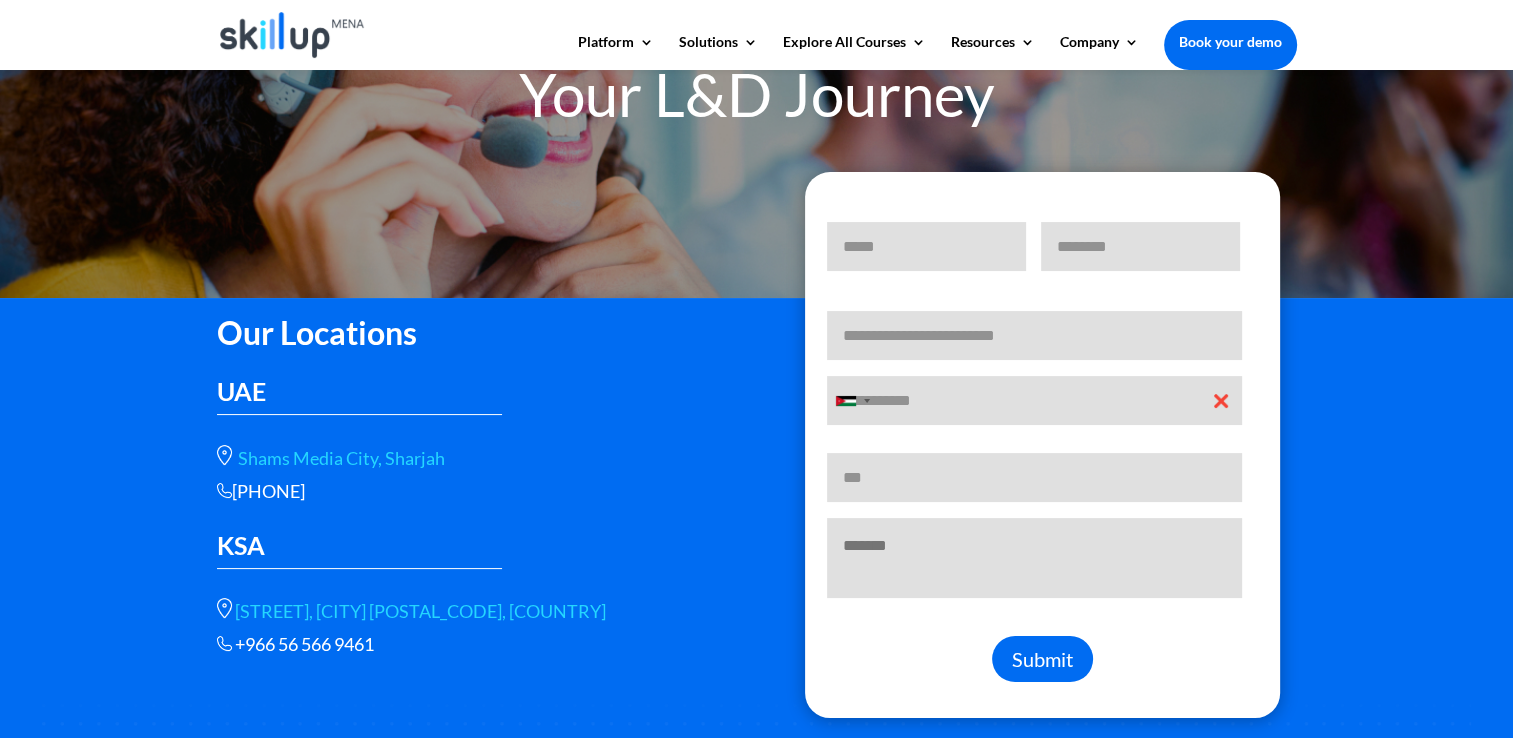click on "**********" at bounding box center [1034, 335] 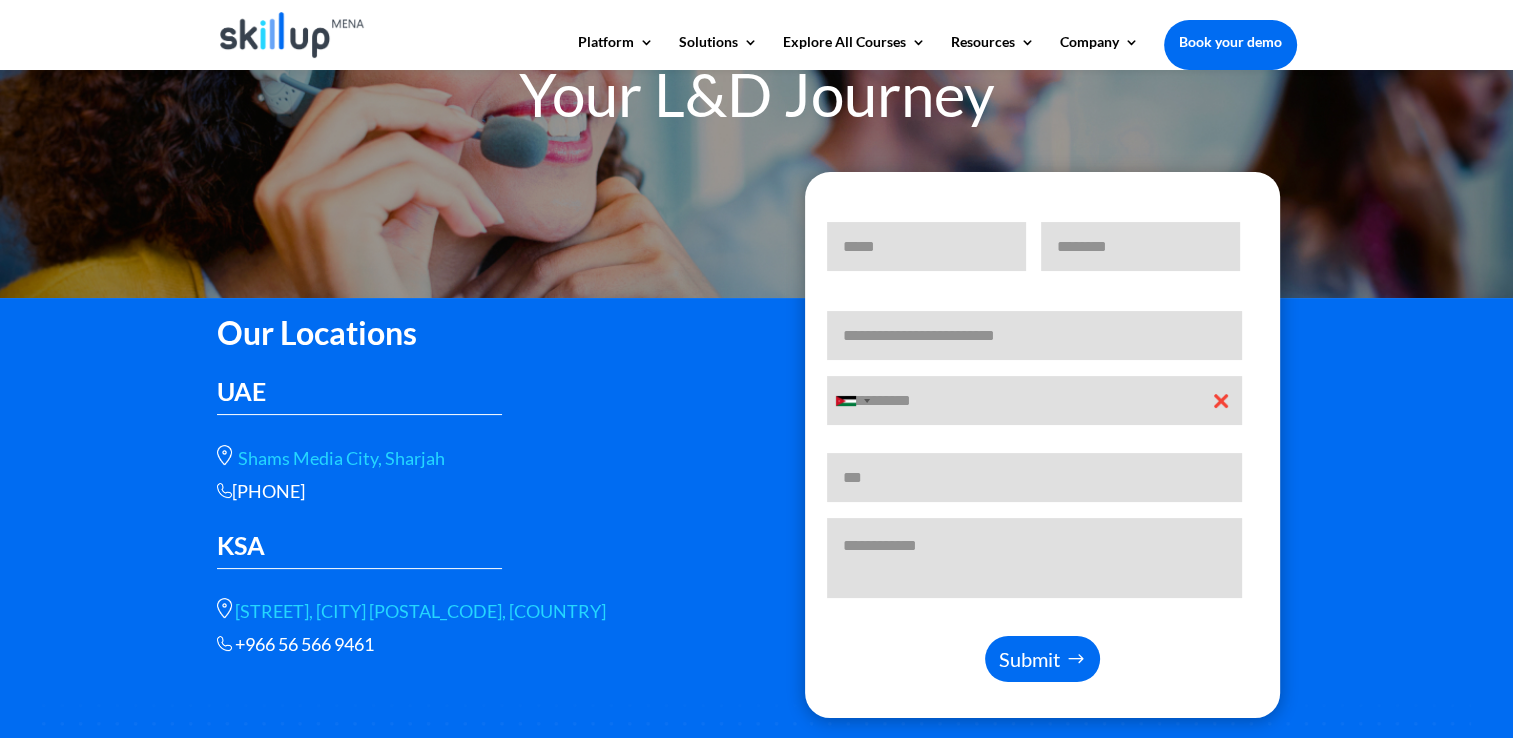 type on "**********" 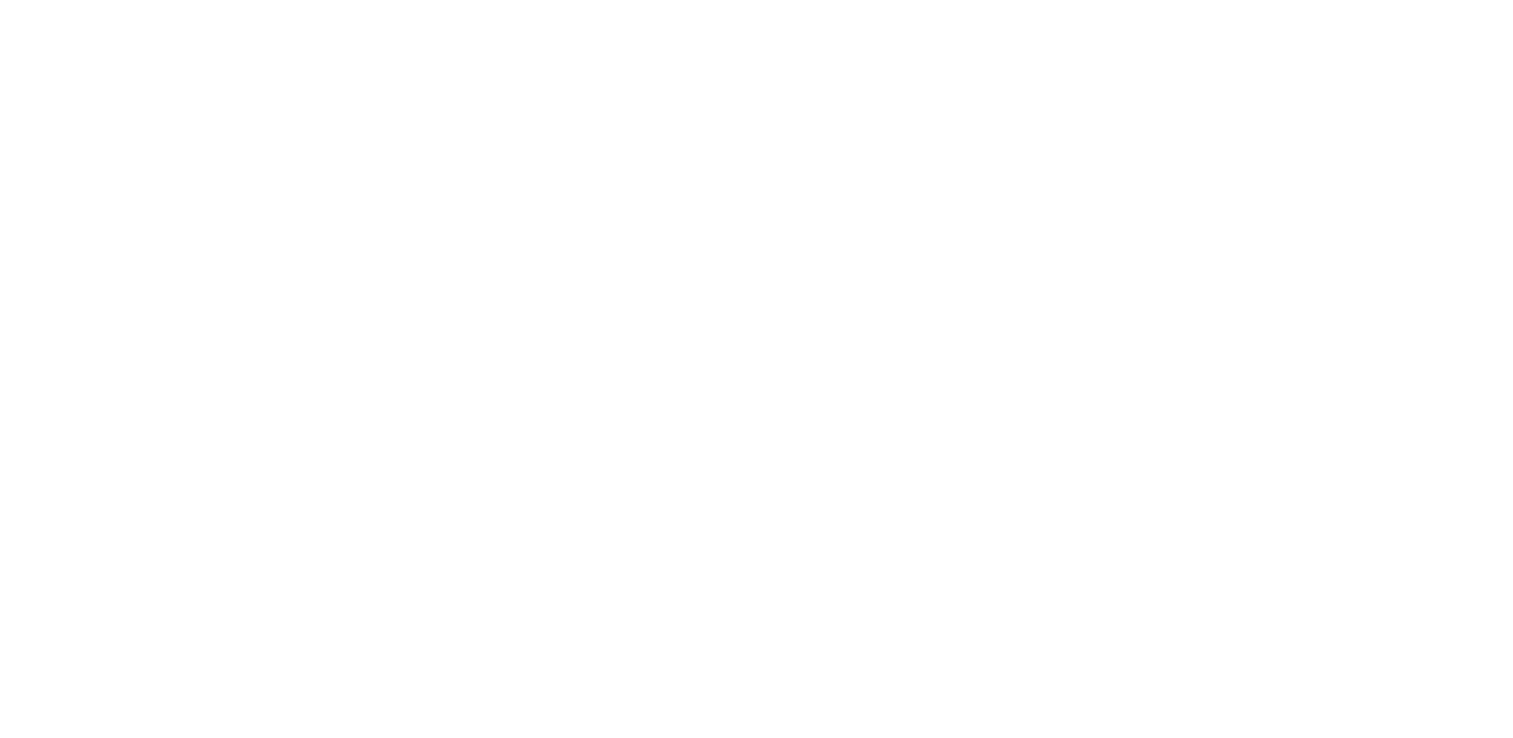 scroll, scrollTop: 0, scrollLeft: 0, axis: both 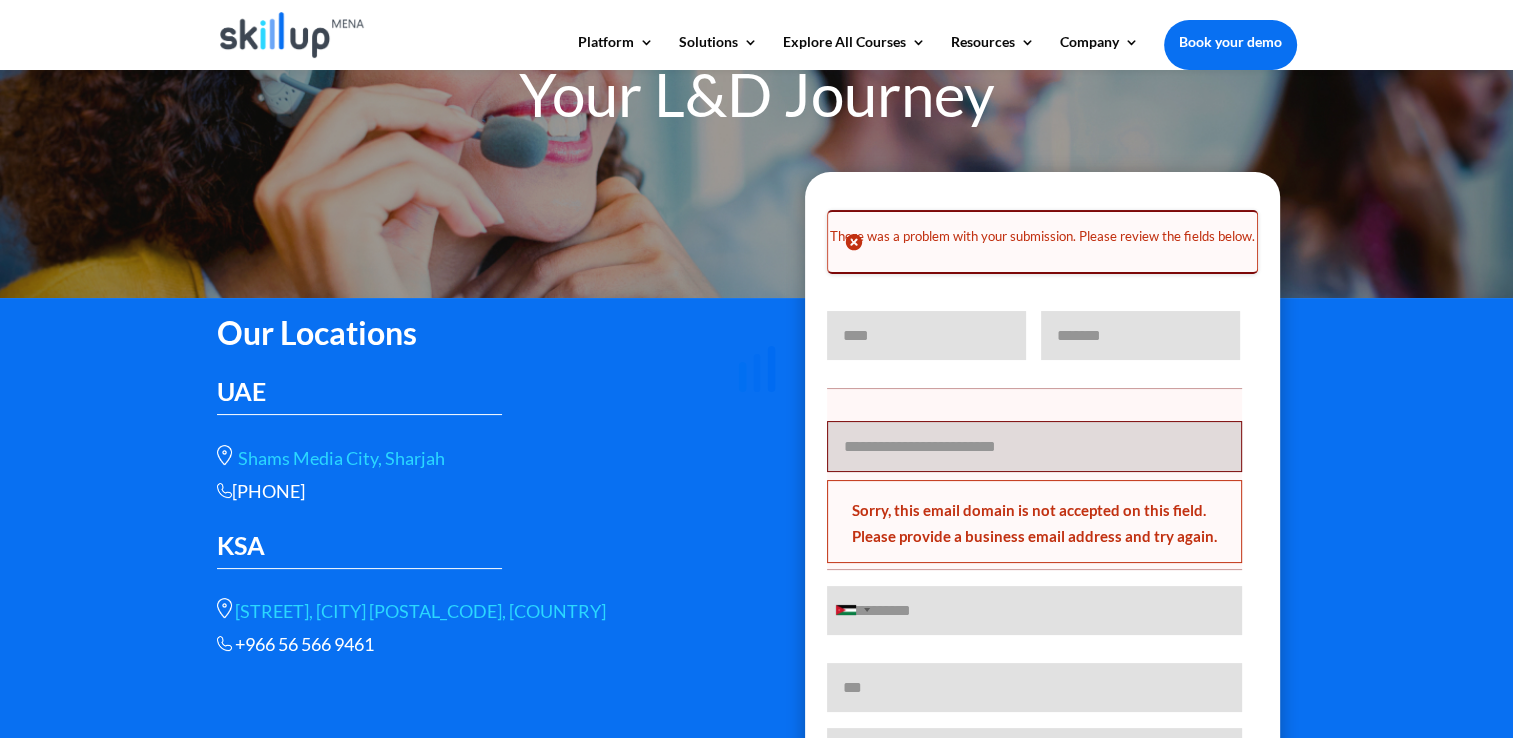 click 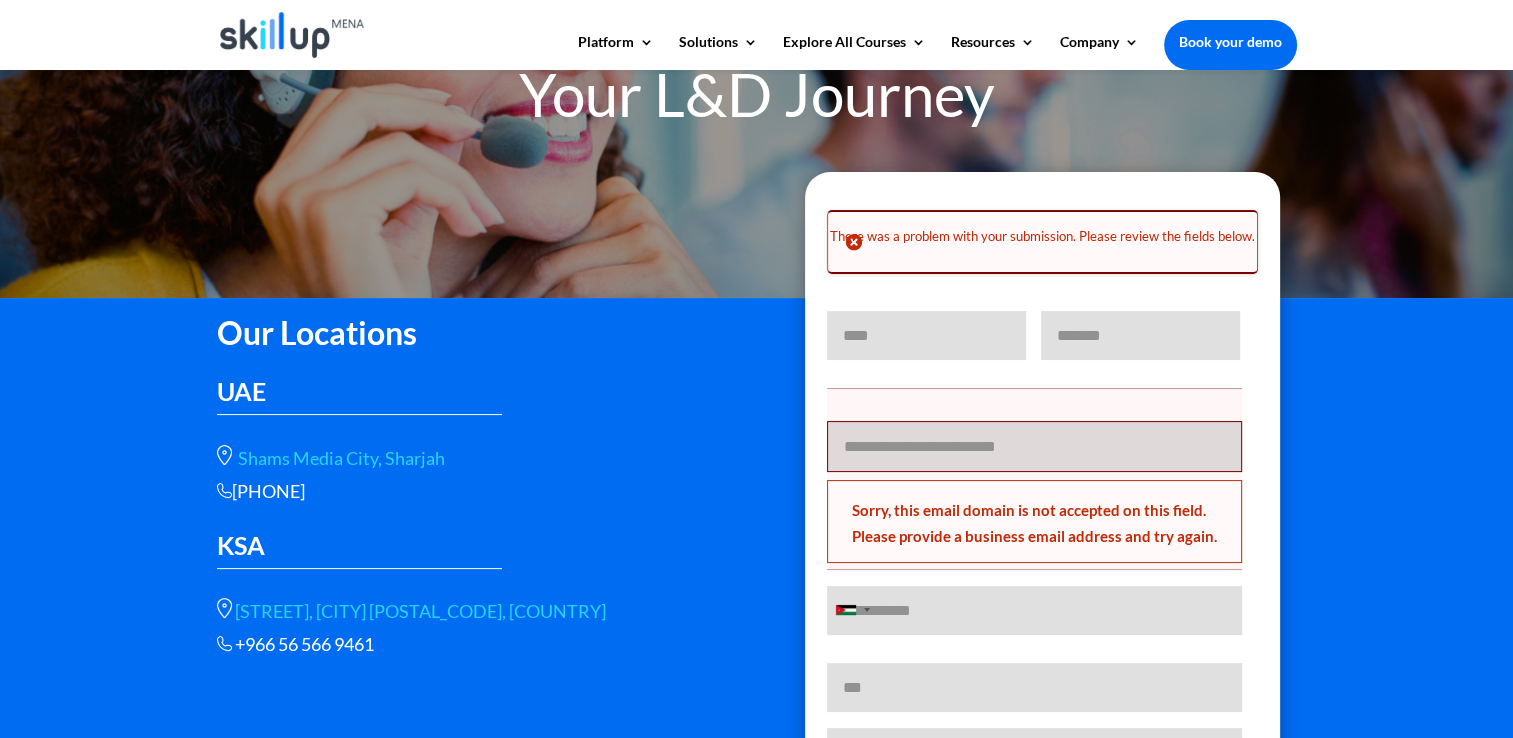 click at bounding box center (854, 242) 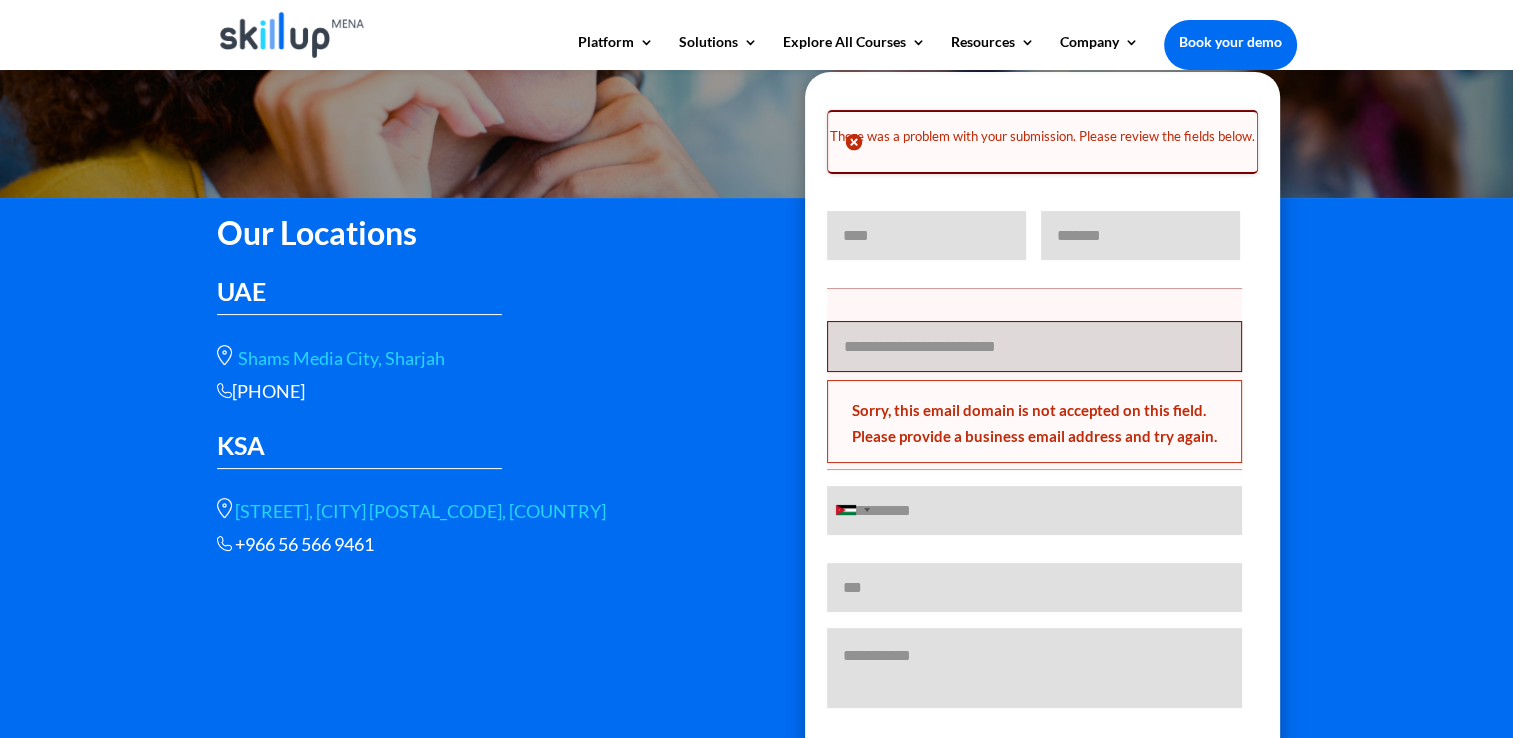 click on "****" at bounding box center [926, 235] 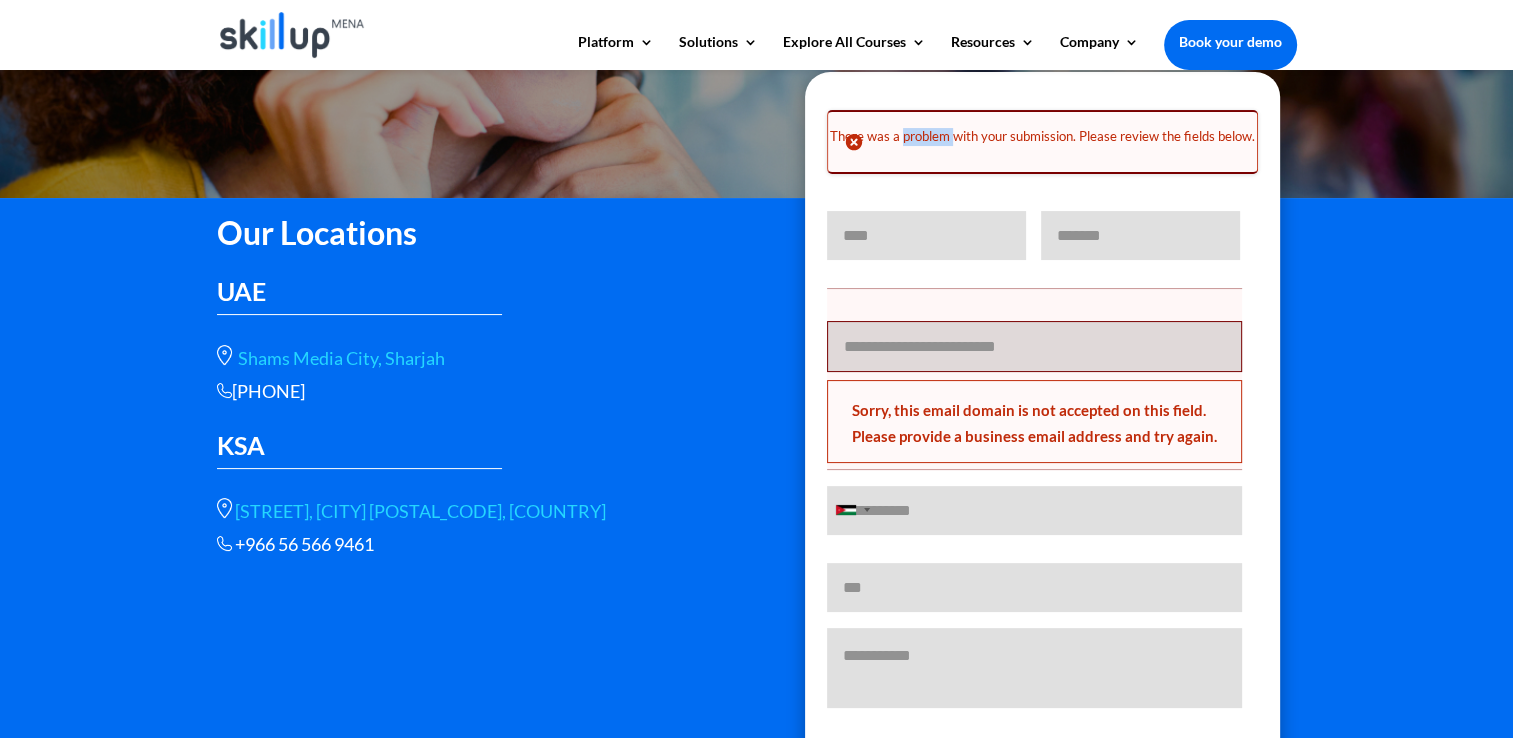 click on "There was a problem with your submission. Please review the fields below." at bounding box center (1042, 142) 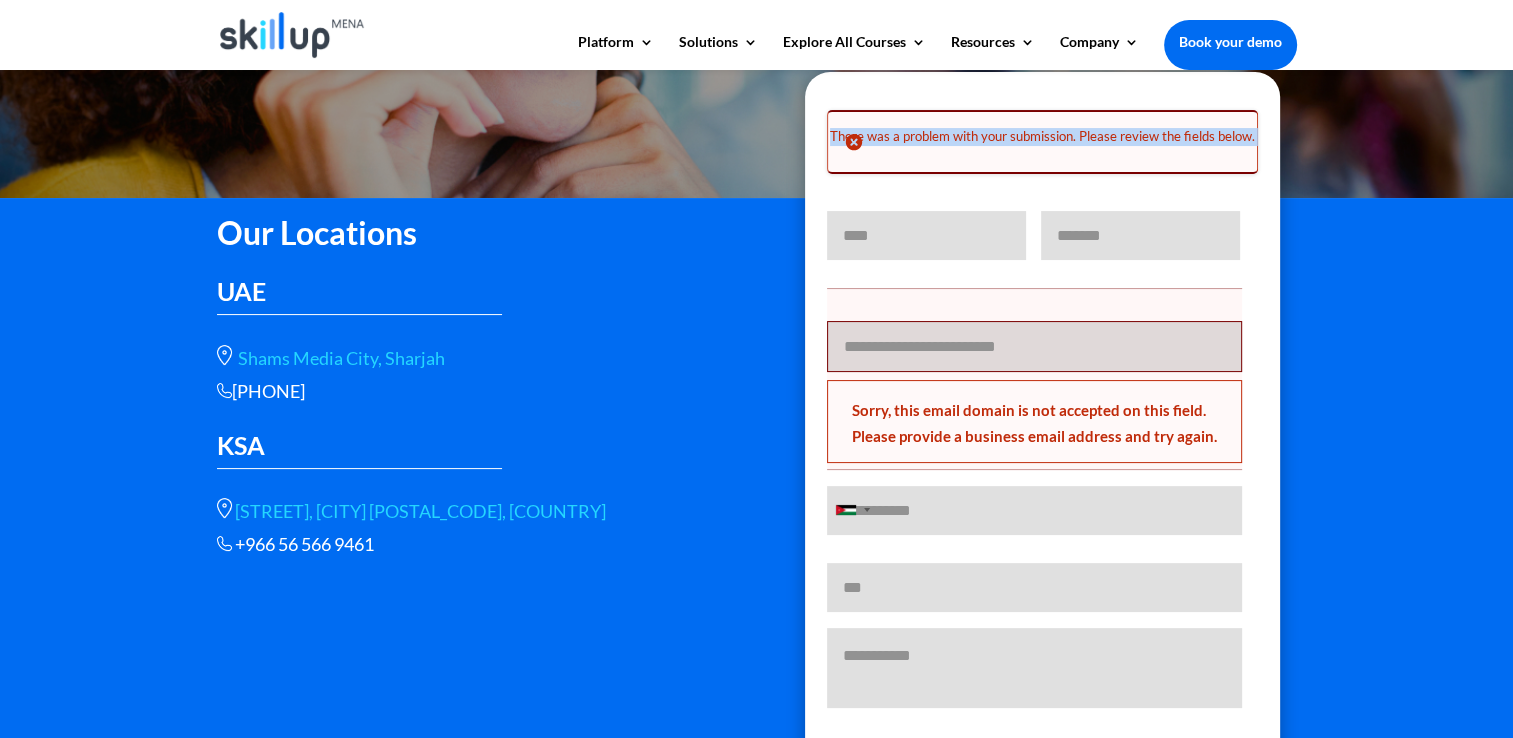 drag, startPoint x: 917, startPoint y: 137, endPoint x: 934, endPoint y: 126, distance: 20.248457 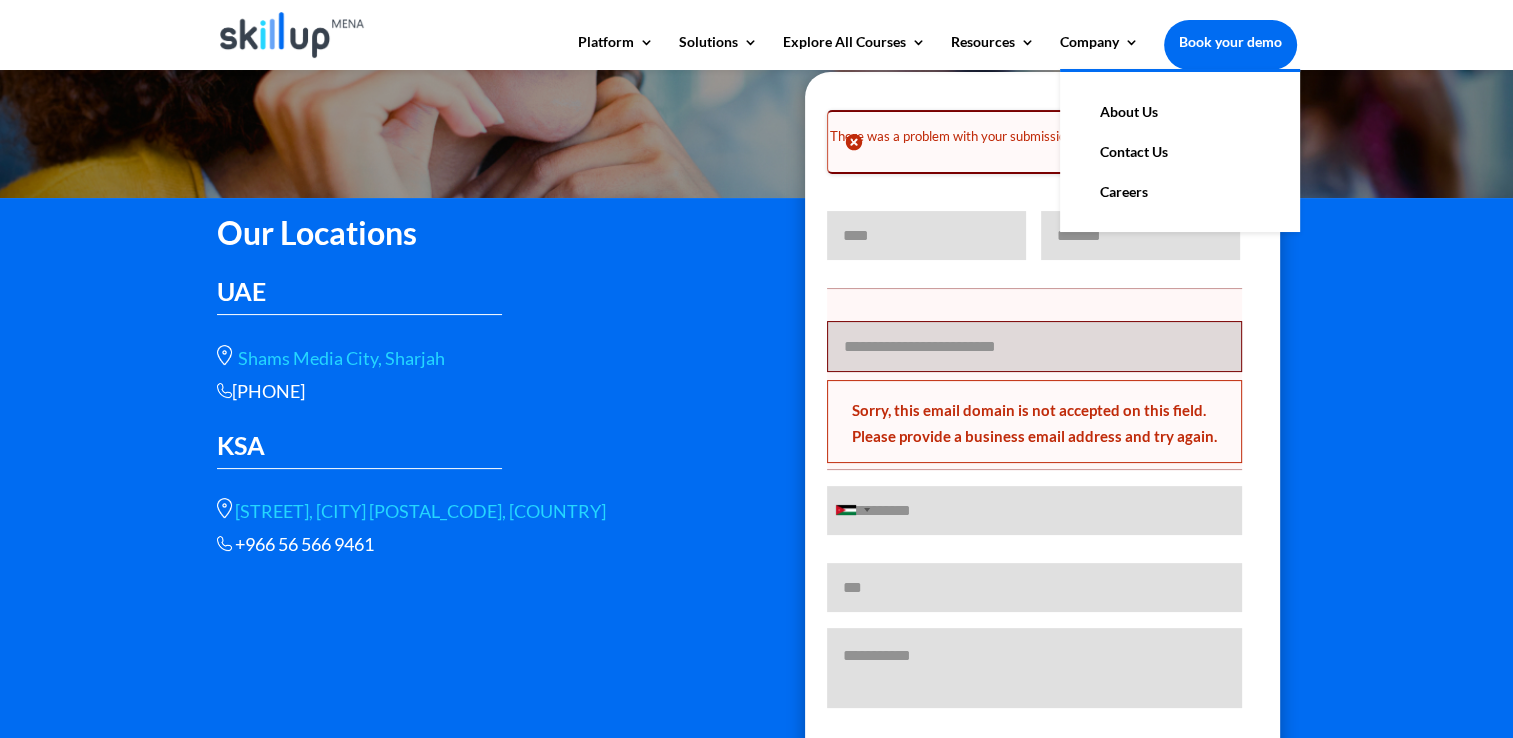drag, startPoint x: 934, startPoint y: 126, endPoint x: 1141, endPoint y: 45, distance: 222.2836 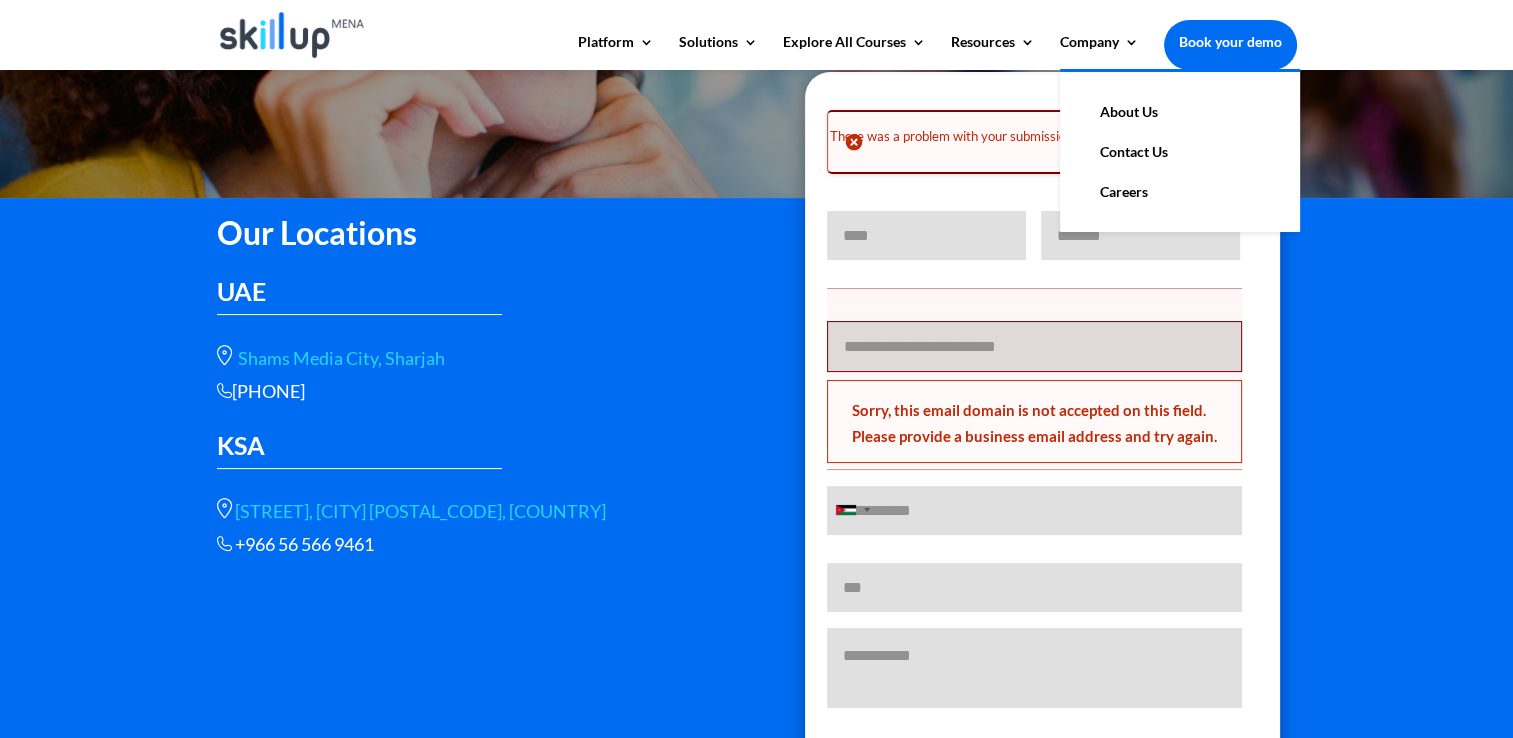 click on "Contact Us" at bounding box center [1180, 152] 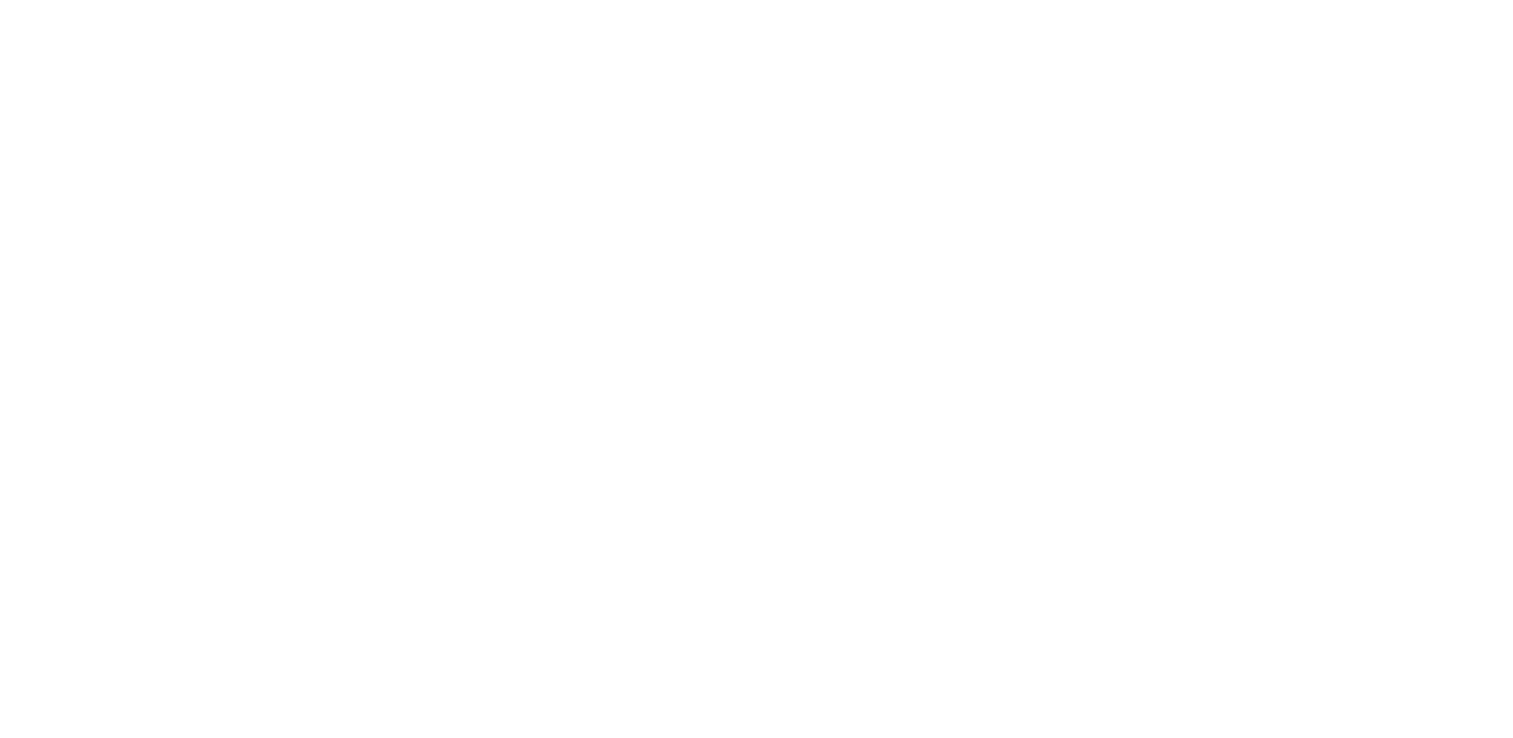 scroll, scrollTop: 0, scrollLeft: 0, axis: both 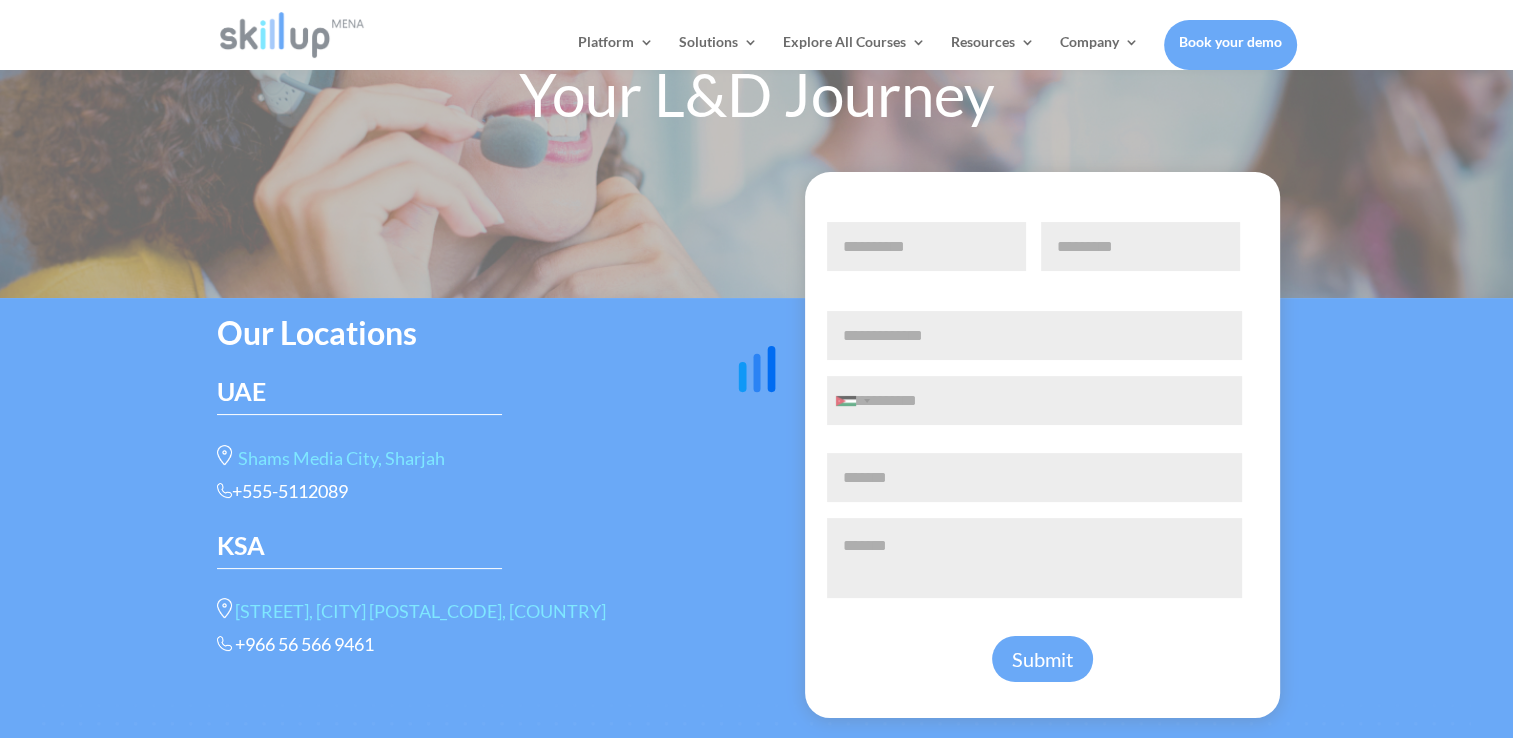 click at bounding box center [756, 369] 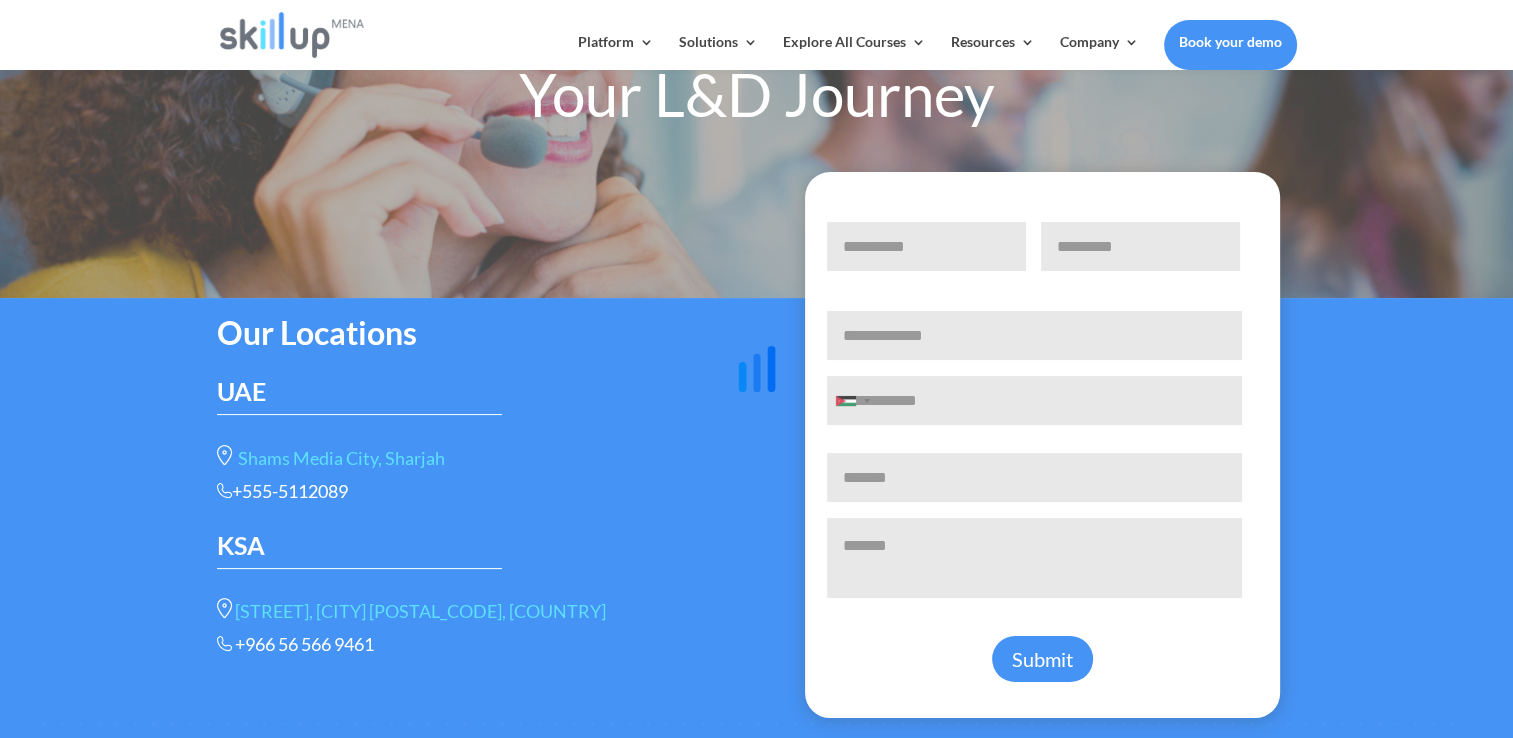 click 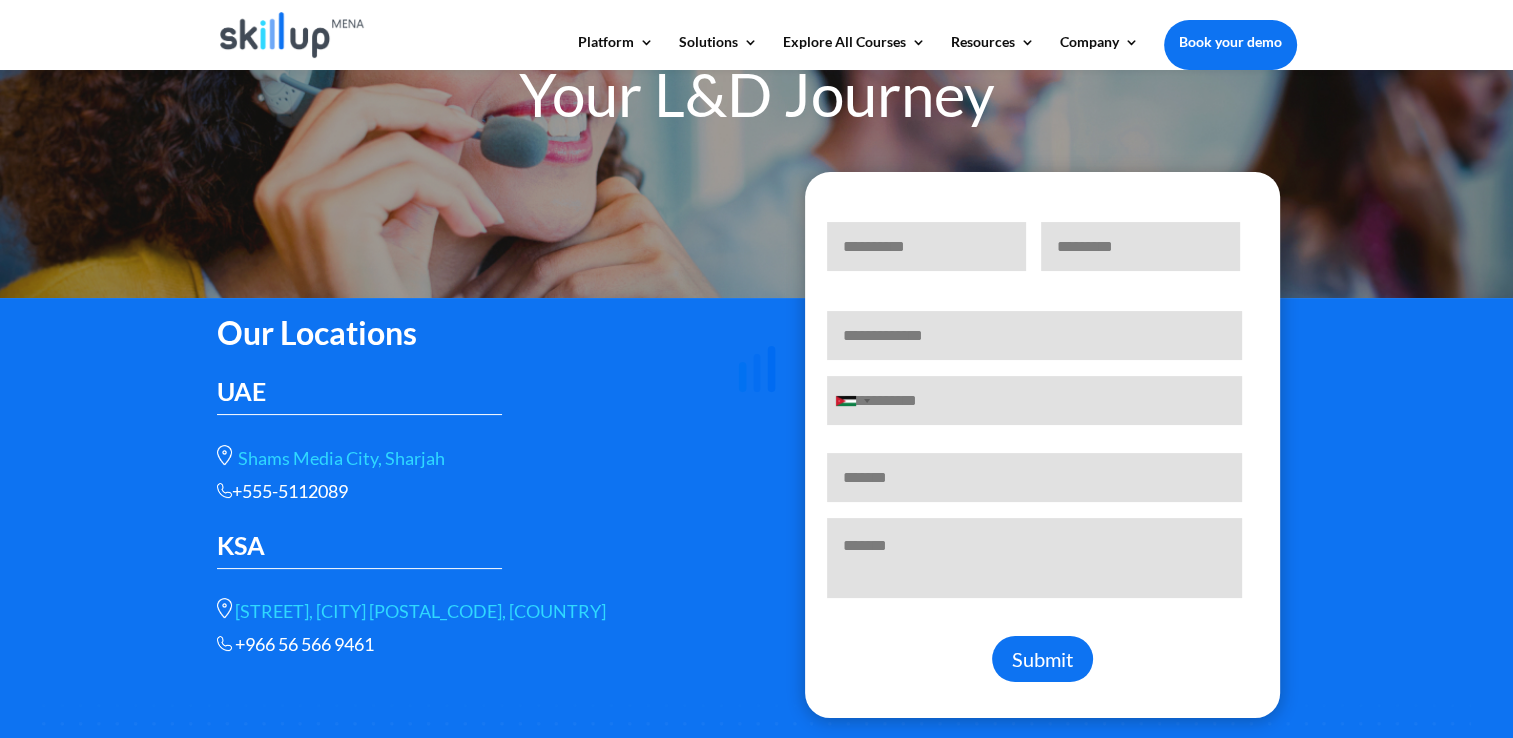 click 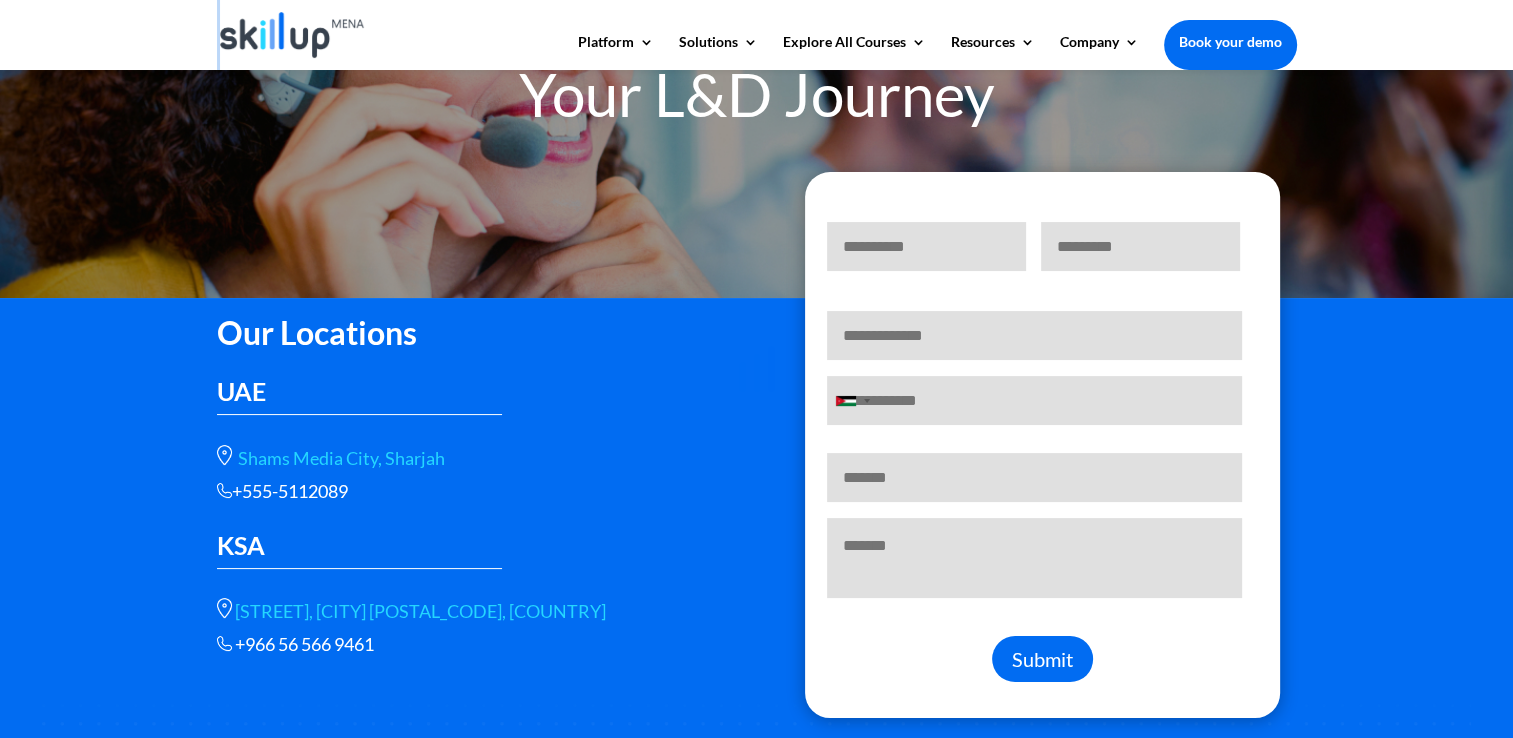 click on "Platform
Content Hub
Learning Management System
Integrations
Corporate Learning Path
Solutions
By Use Case
Upskill your workforce
Increase employee Retention
Enable Digital Transformation
Build a culture of learning
By Industry
Telecom
Healthcare
Banking
Retail
Industrial
Explore All Courses
Personal Development
Business Skills
Leadership Skills
Technology skills courses
Resources
Blog
Infographics
Skillup Videos
Company
About Us
Contact Us
Careers
Book your demo
Select Page
Platform
Content Hub
Learning Management System
Integrations
Corporate Learning Path
Solutions
By Use Case" at bounding box center [756, 551] 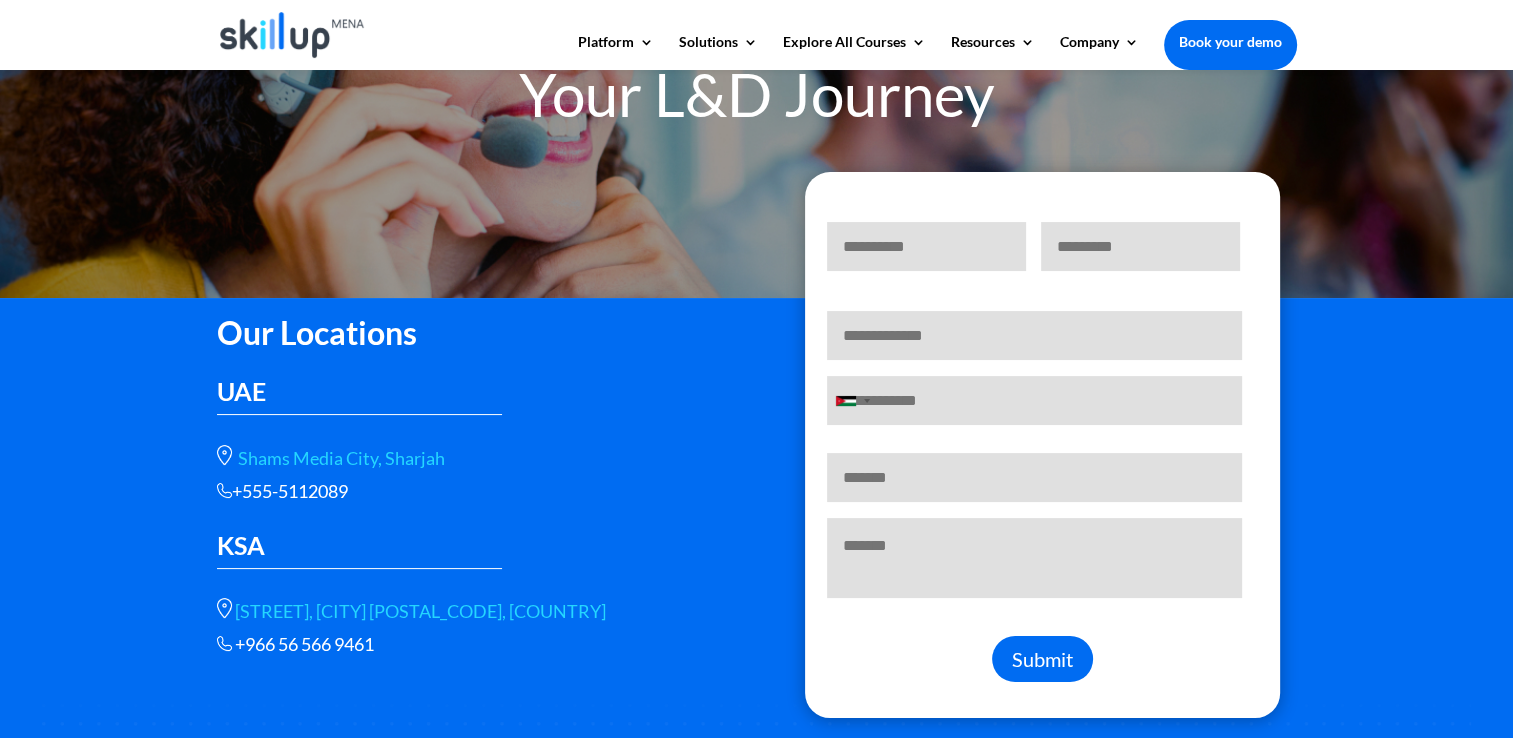 click on "First" at bounding box center (926, 246) 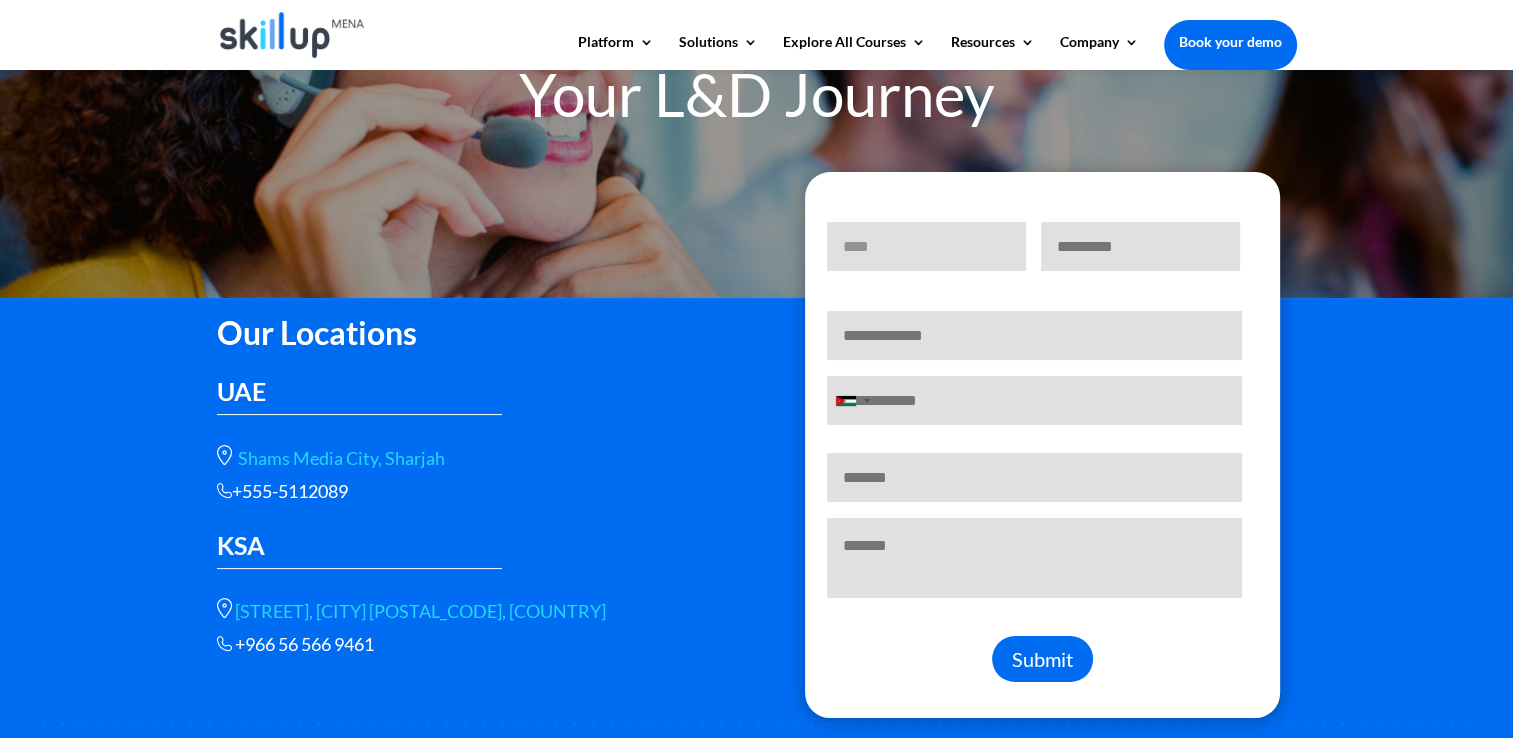 type on "***" 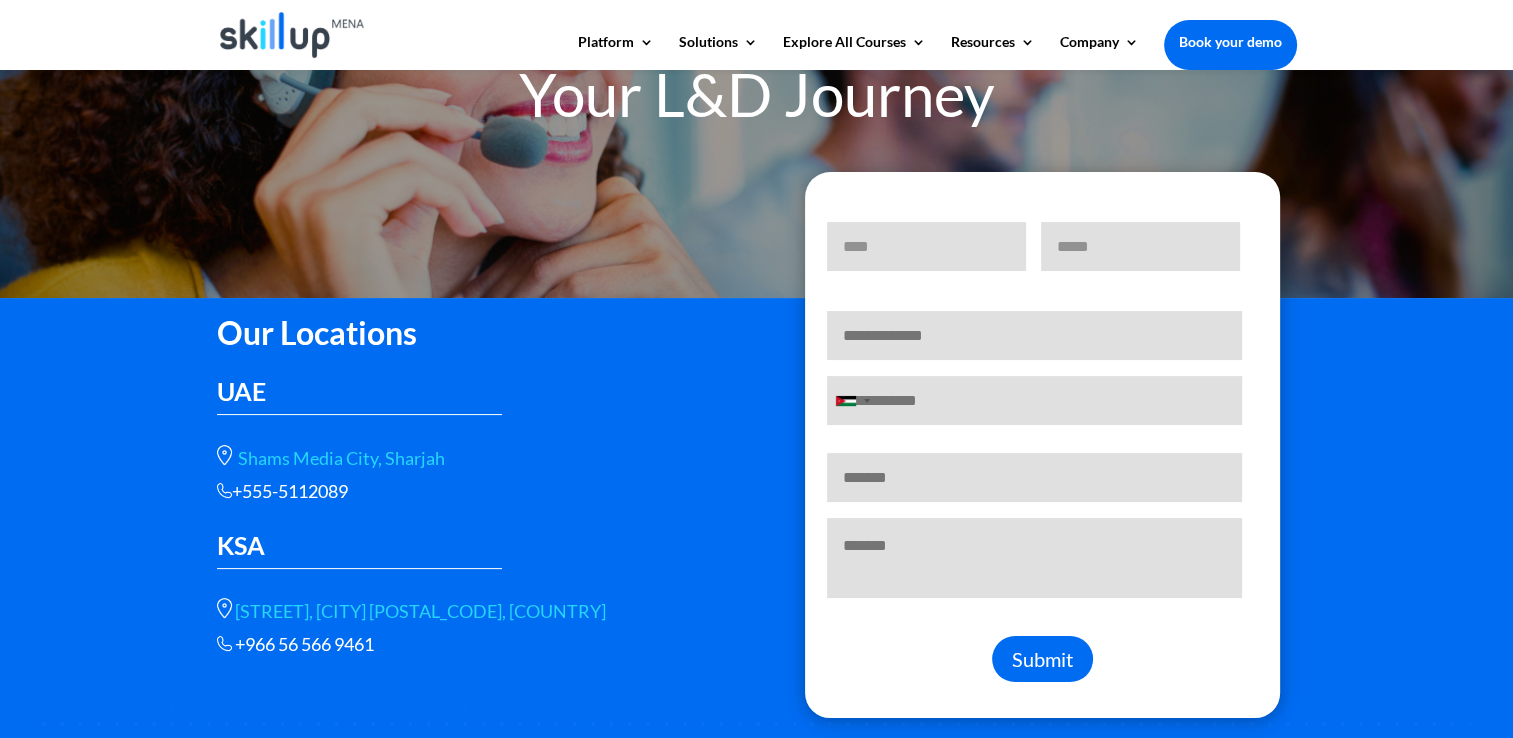 type on "****" 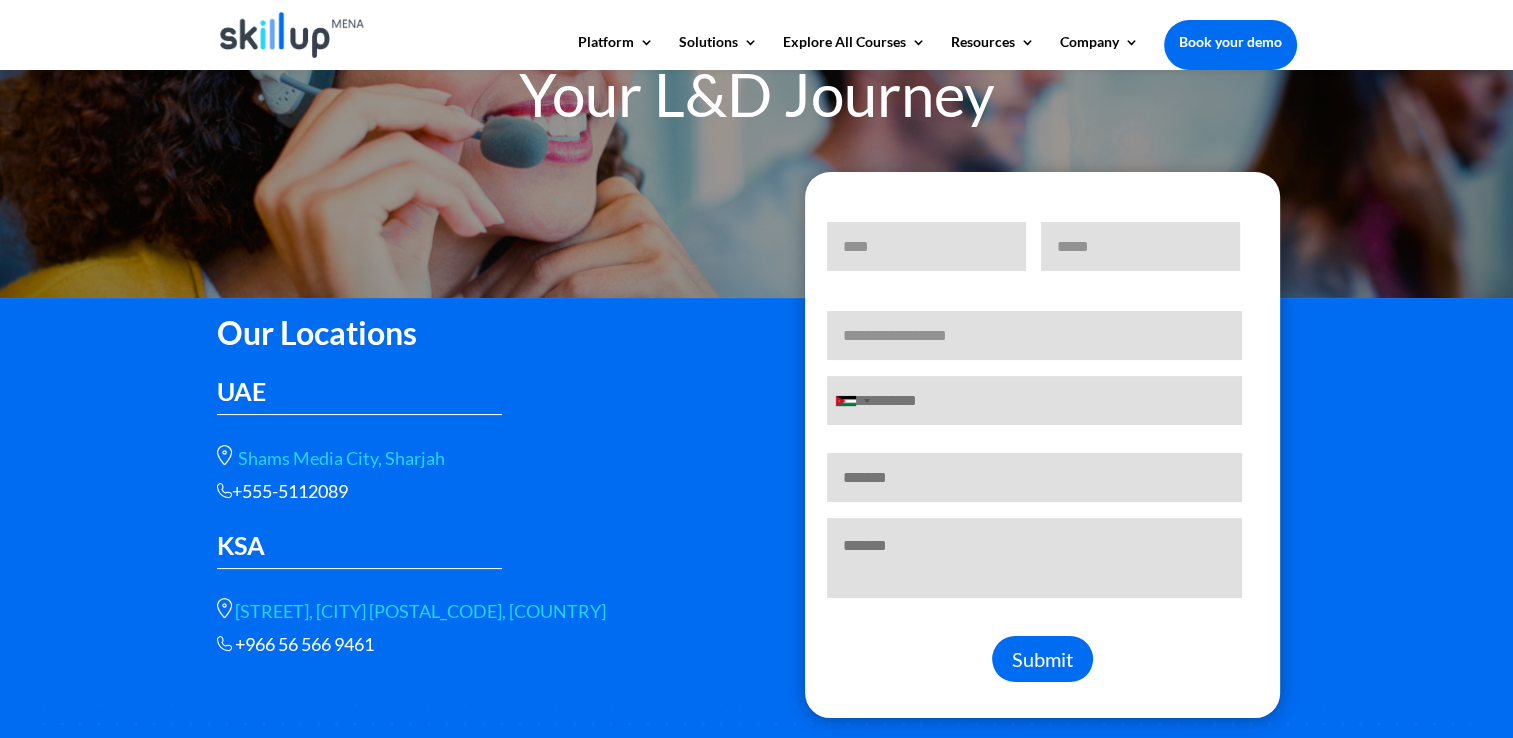 click on "**********" at bounding box center (1034, 335) 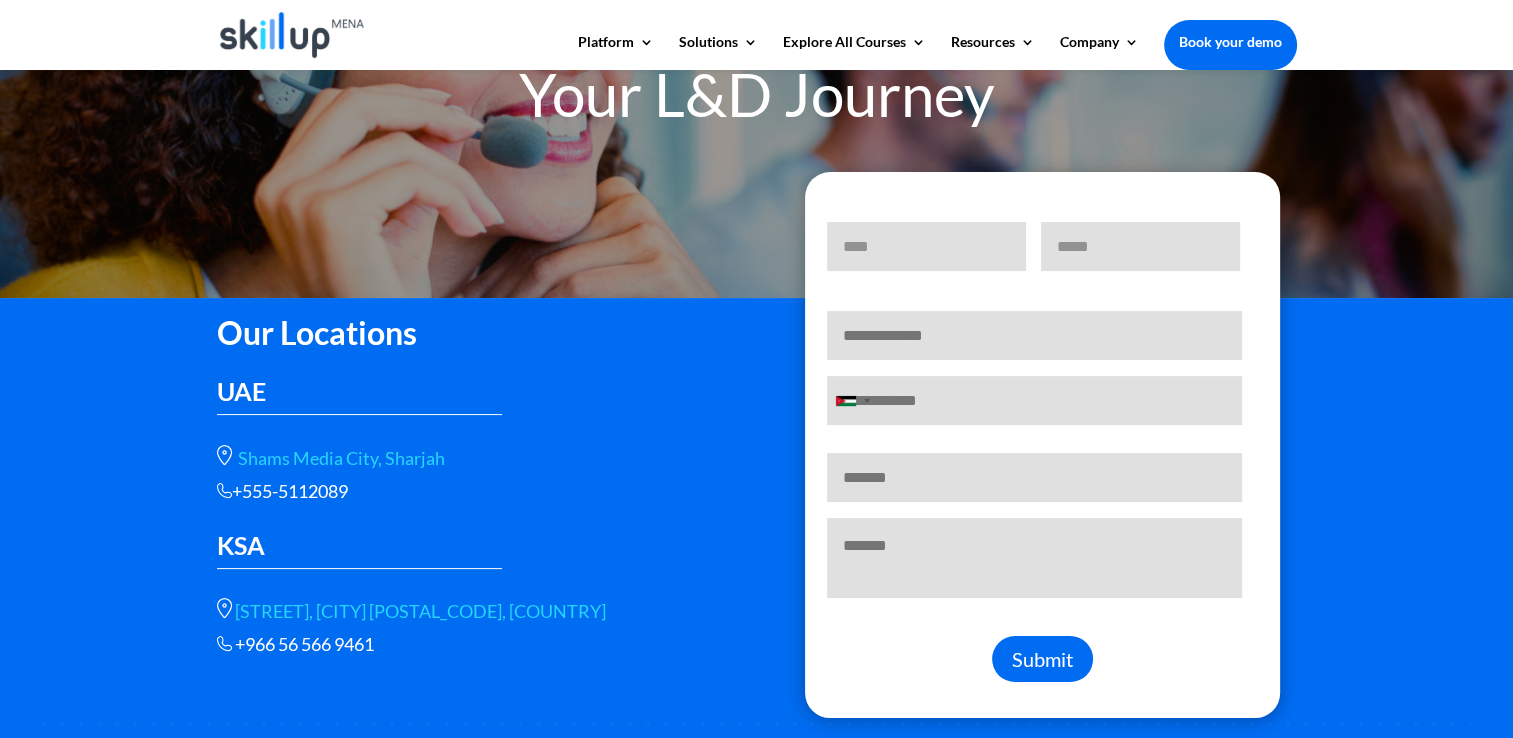 click on "Email *" at bounding box center [1034, 335] 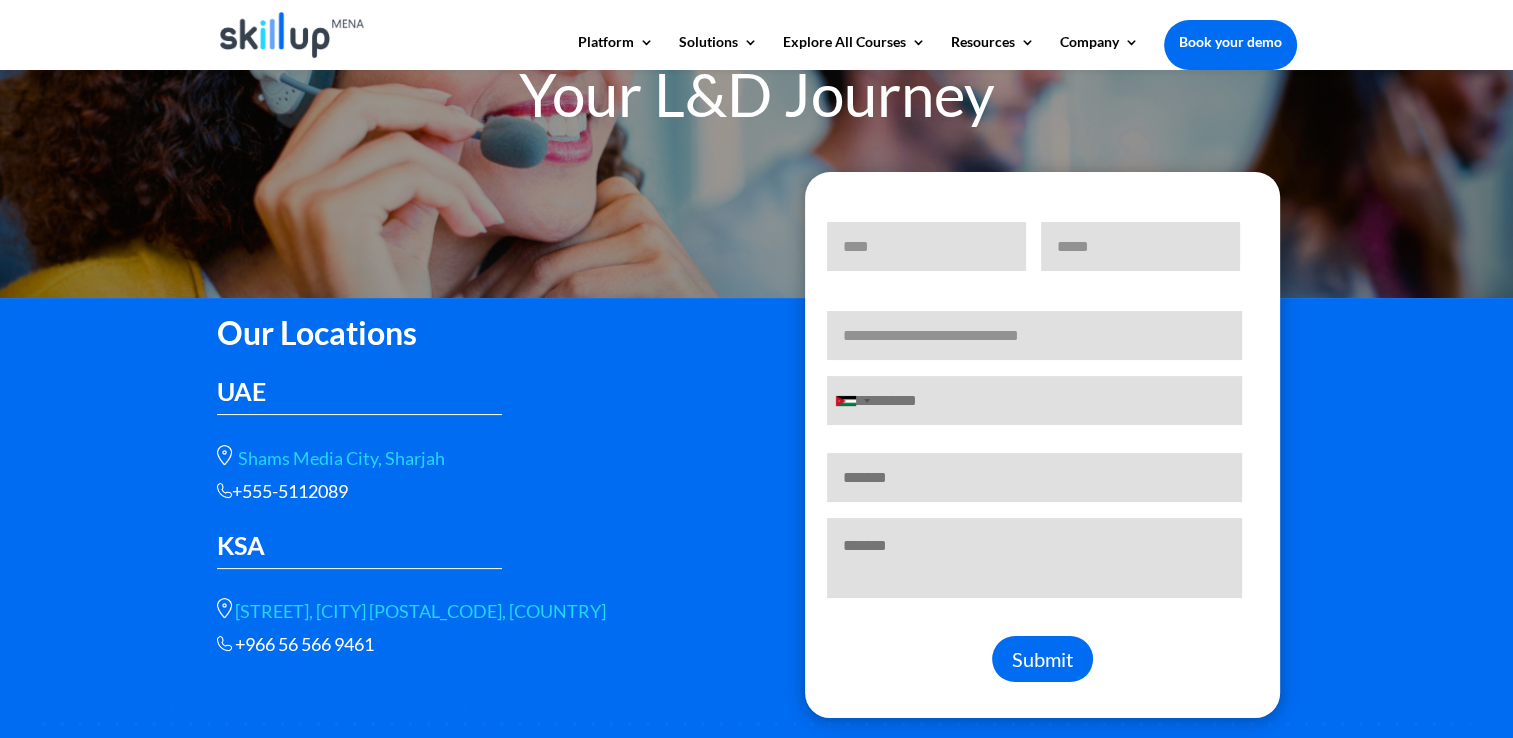 type on "**********" 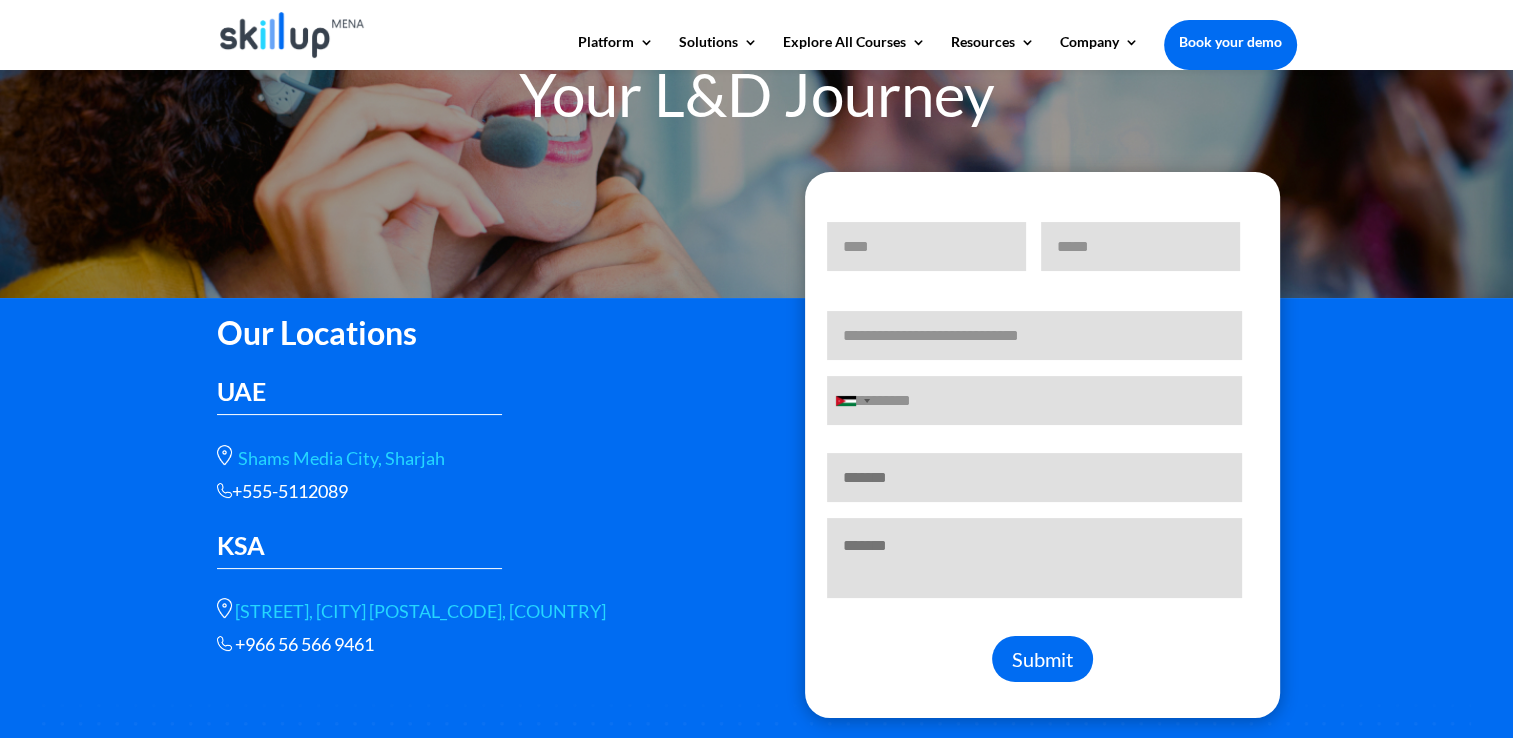 type on "***" 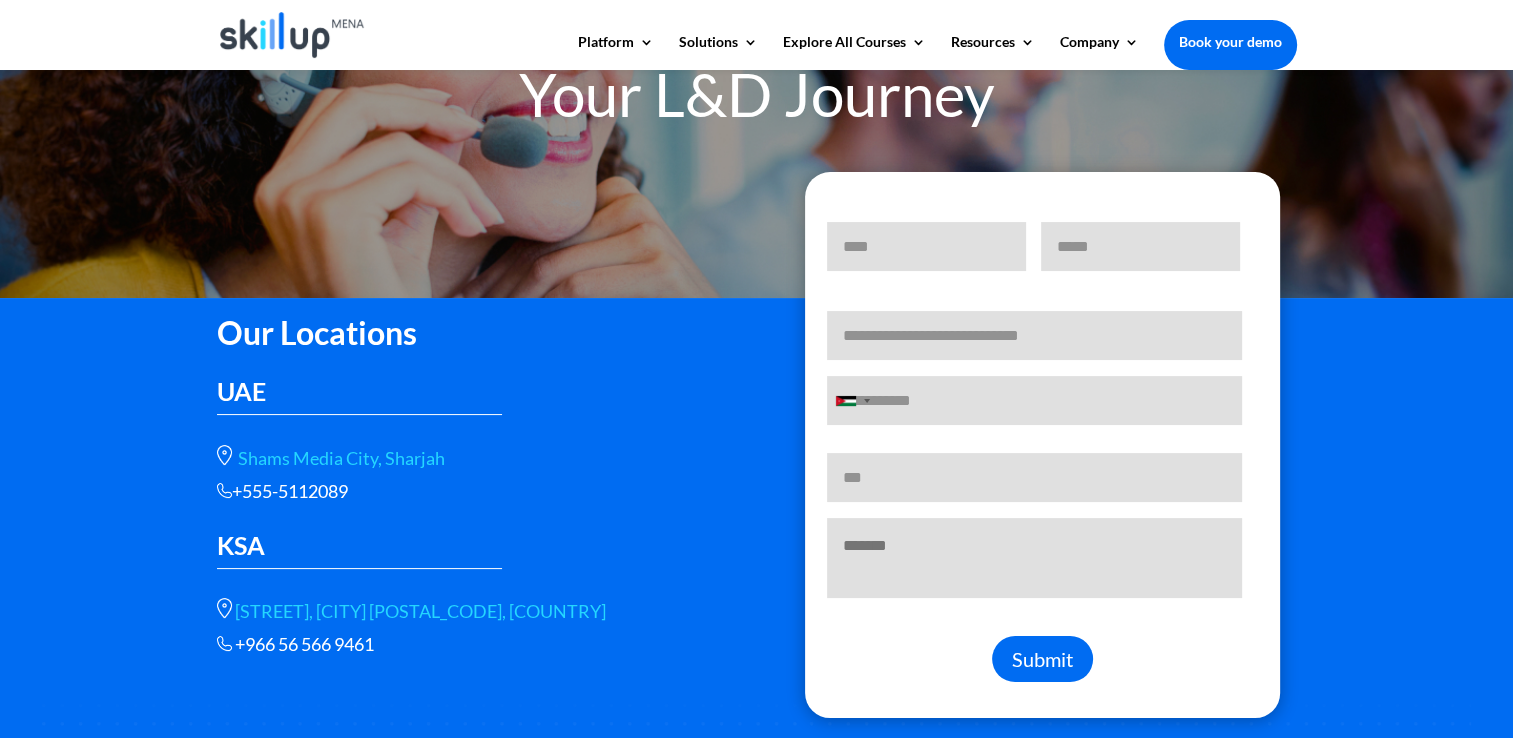 type on "**********" 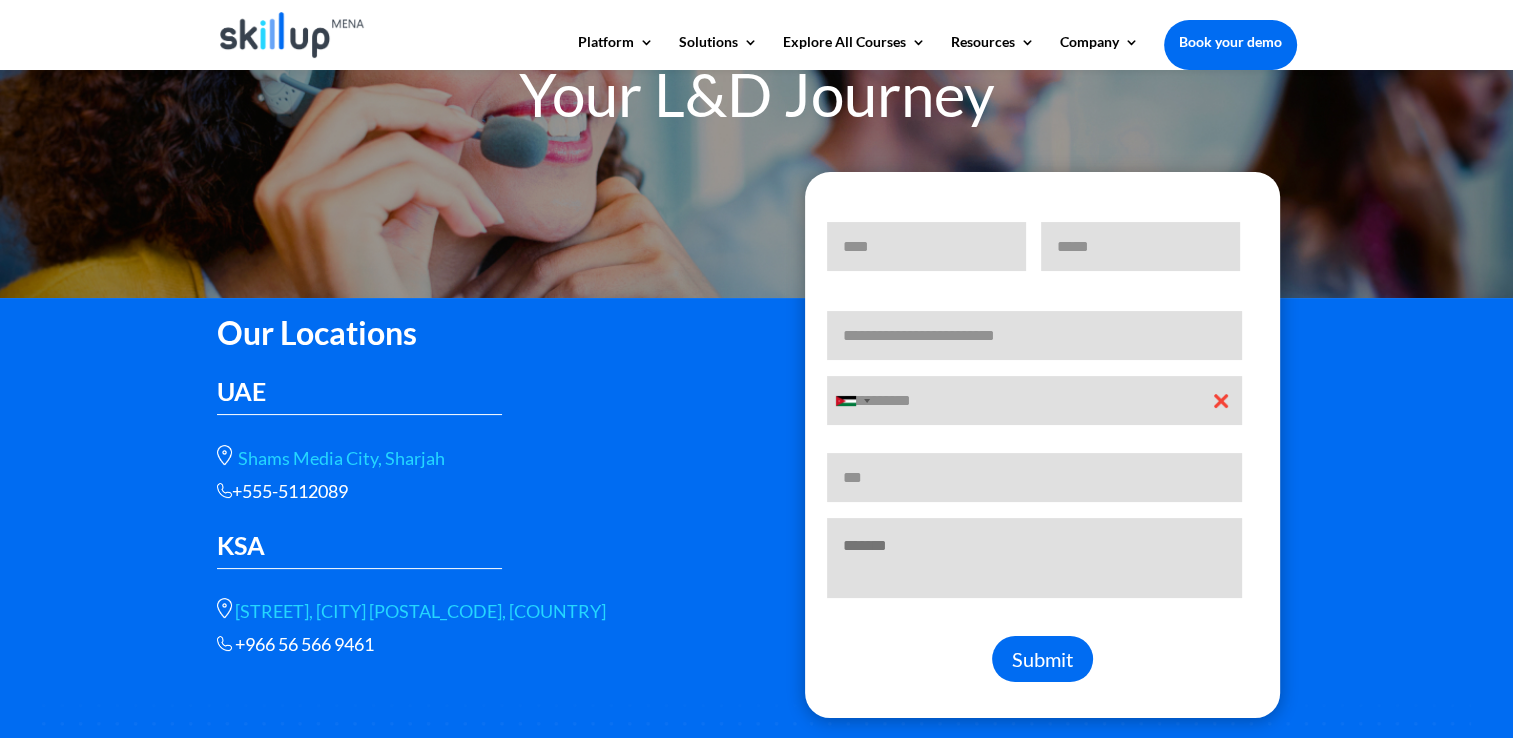 click on "**********" at bounding box center [1034, 335] 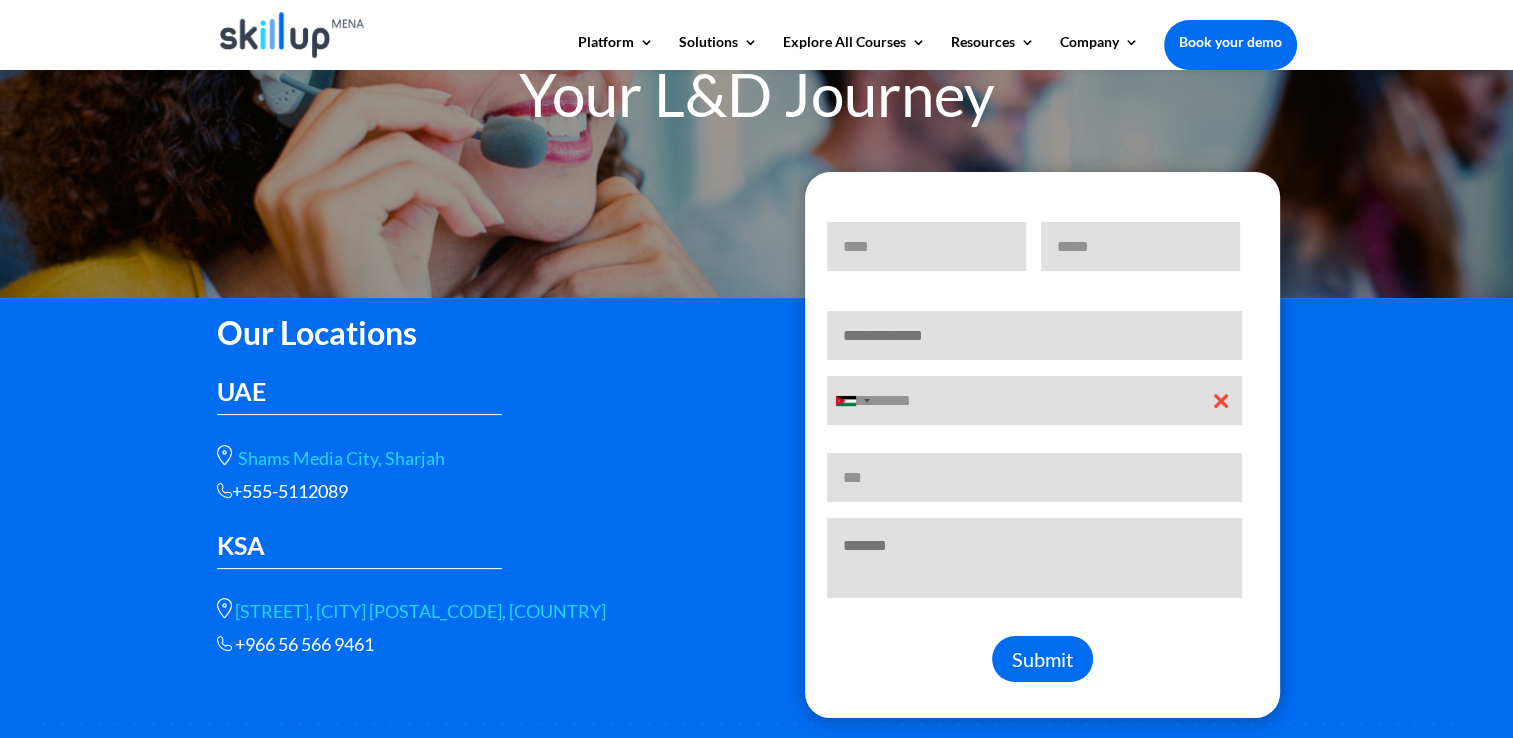 click on "Email *" at bounding box center [1034, 335] 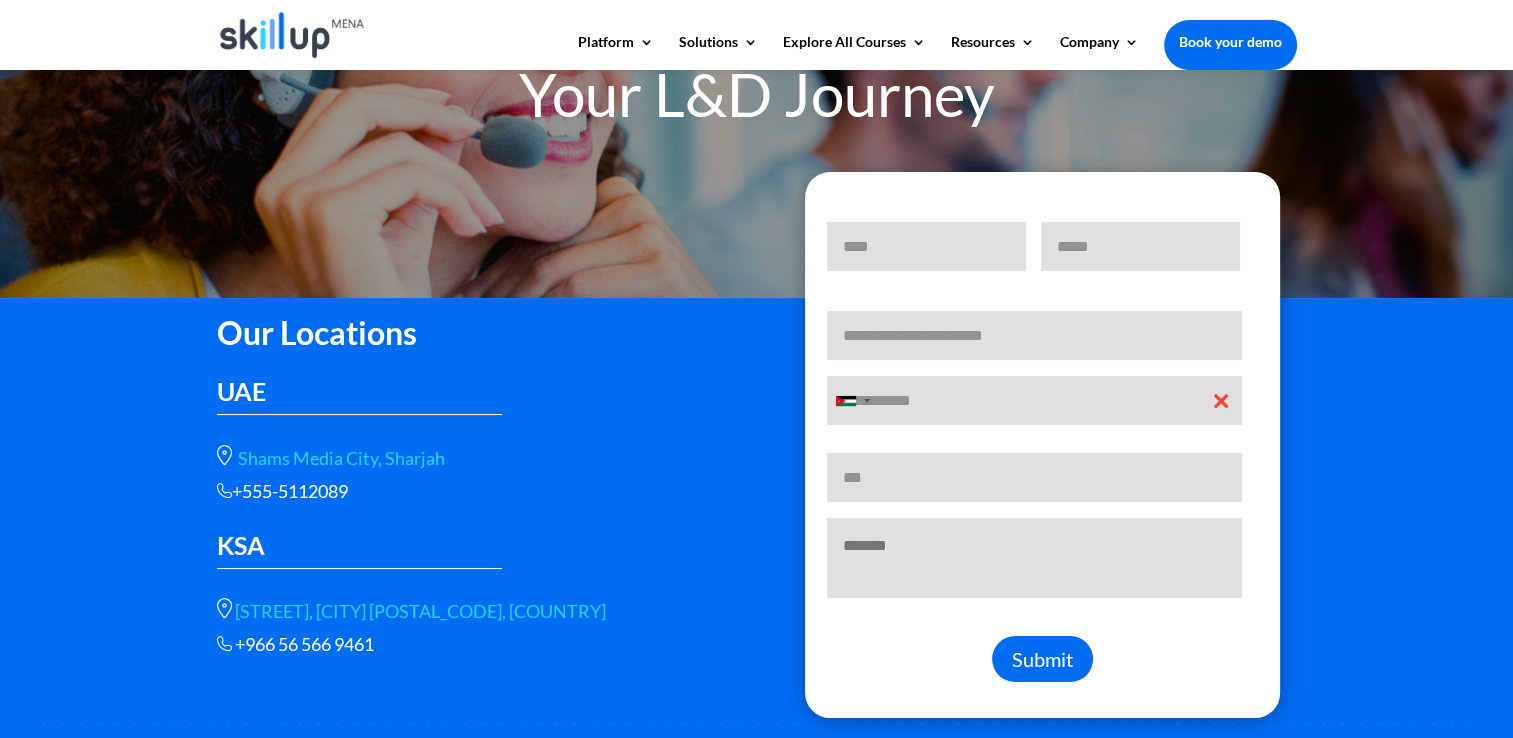 click on "***" at bounding box center [1034, 477] 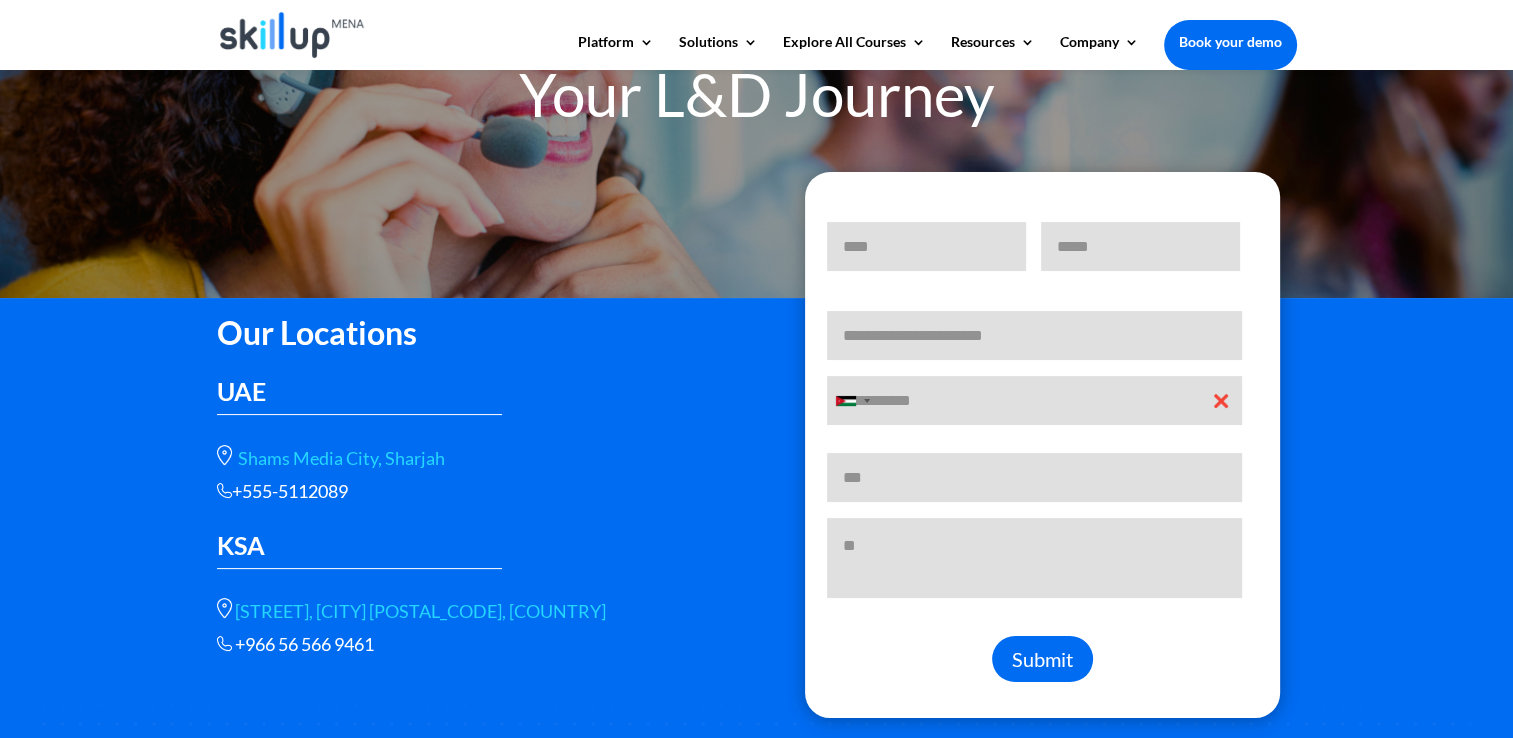 type on "*" 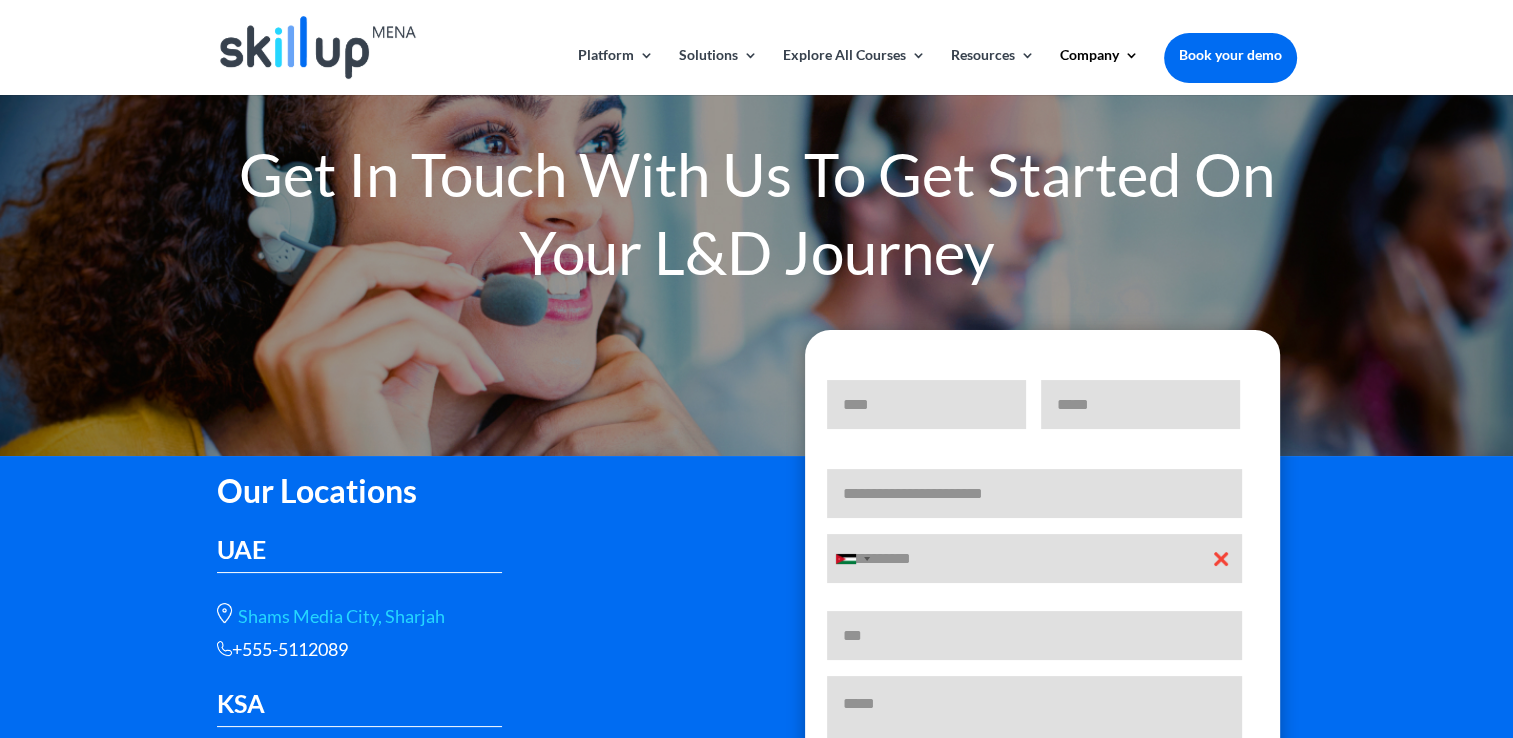 scroll, scrollTop: 100, scrollLeft: 0, axis: vertical 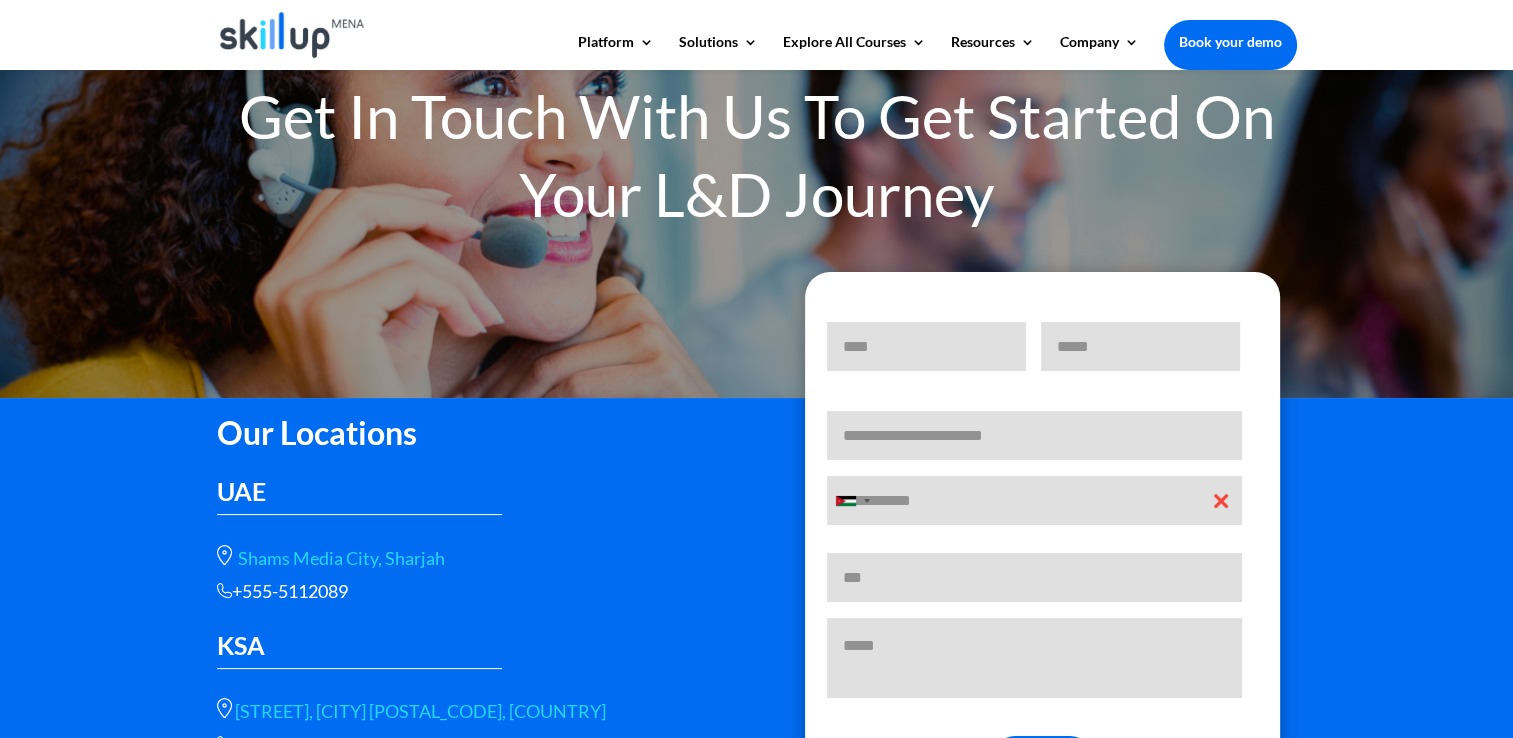 type on "*****" 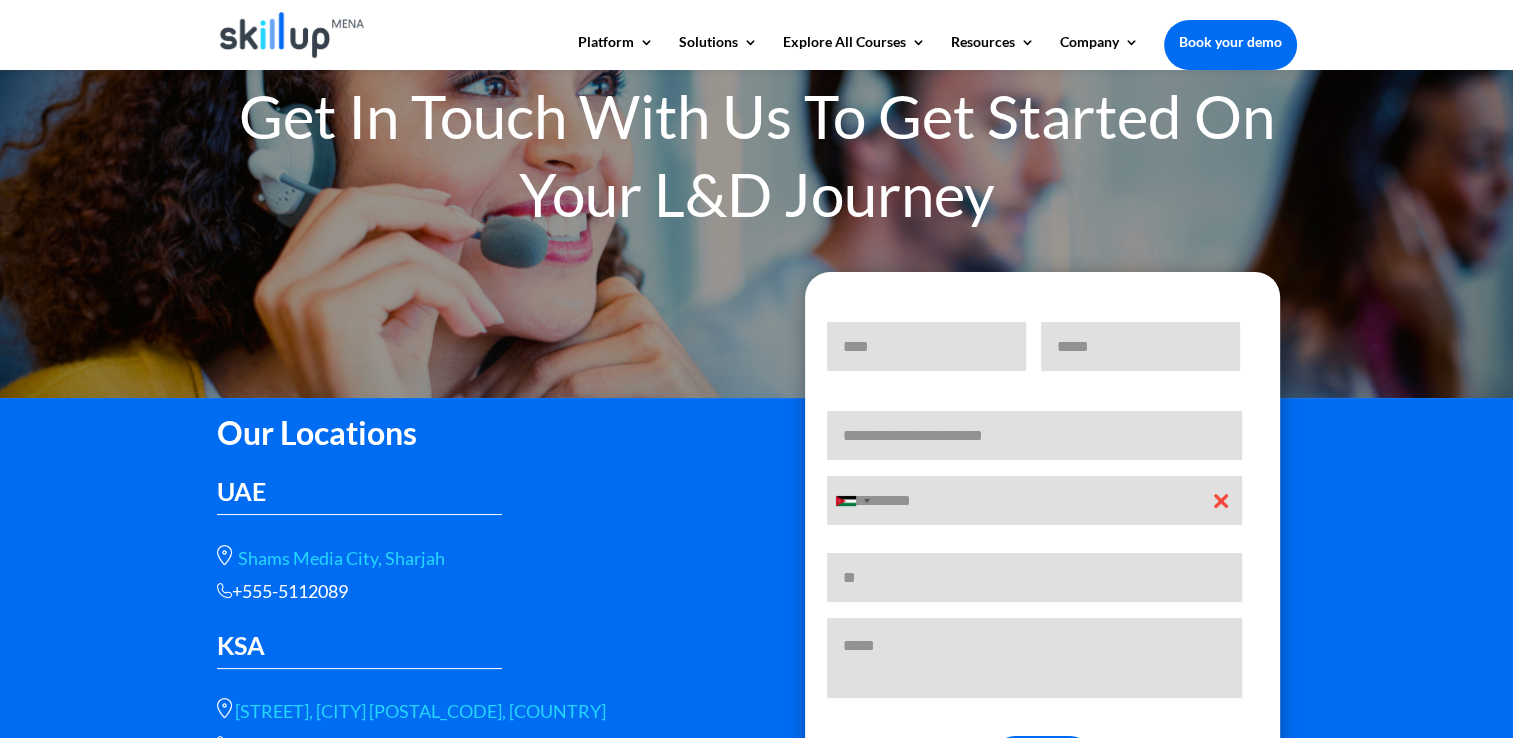 type on "*" 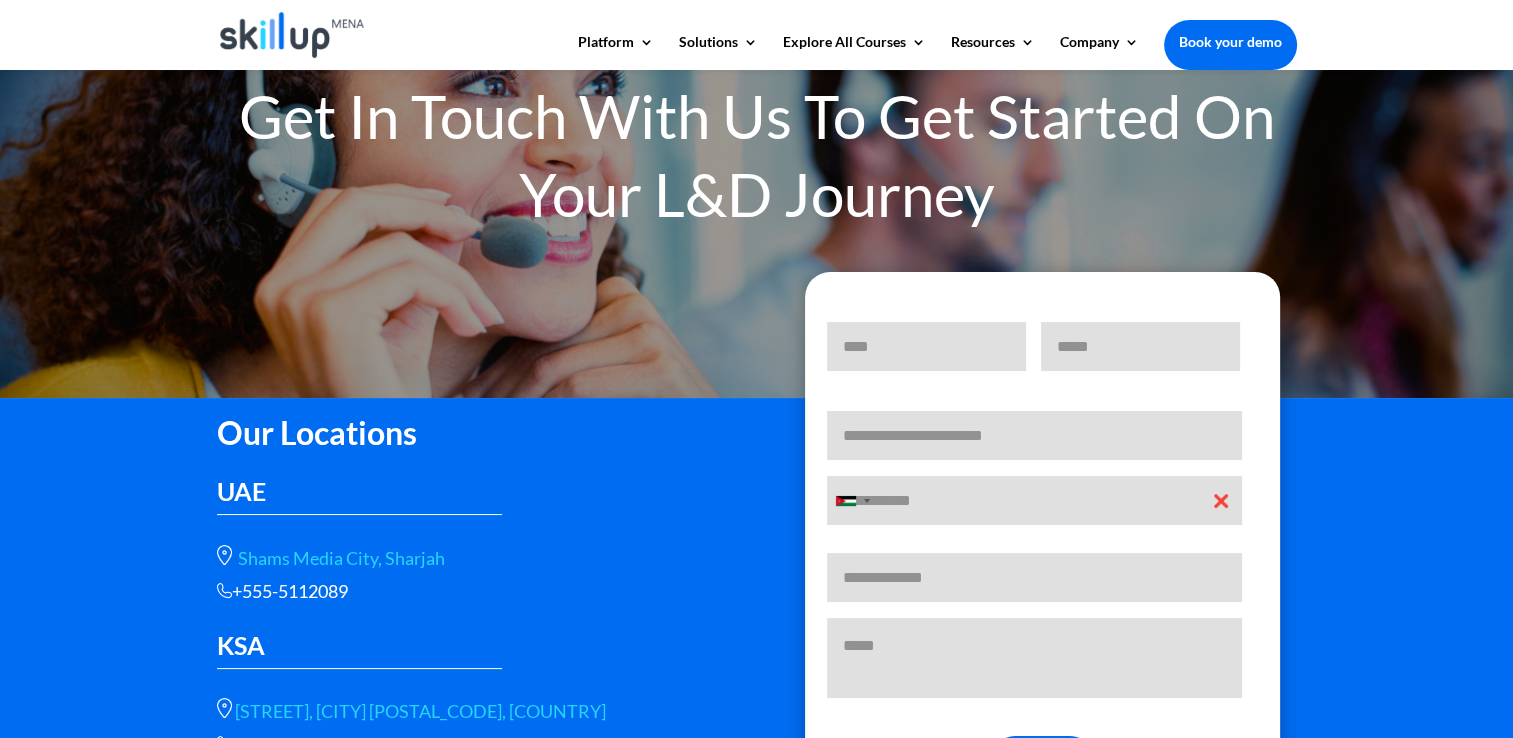type on "**********" 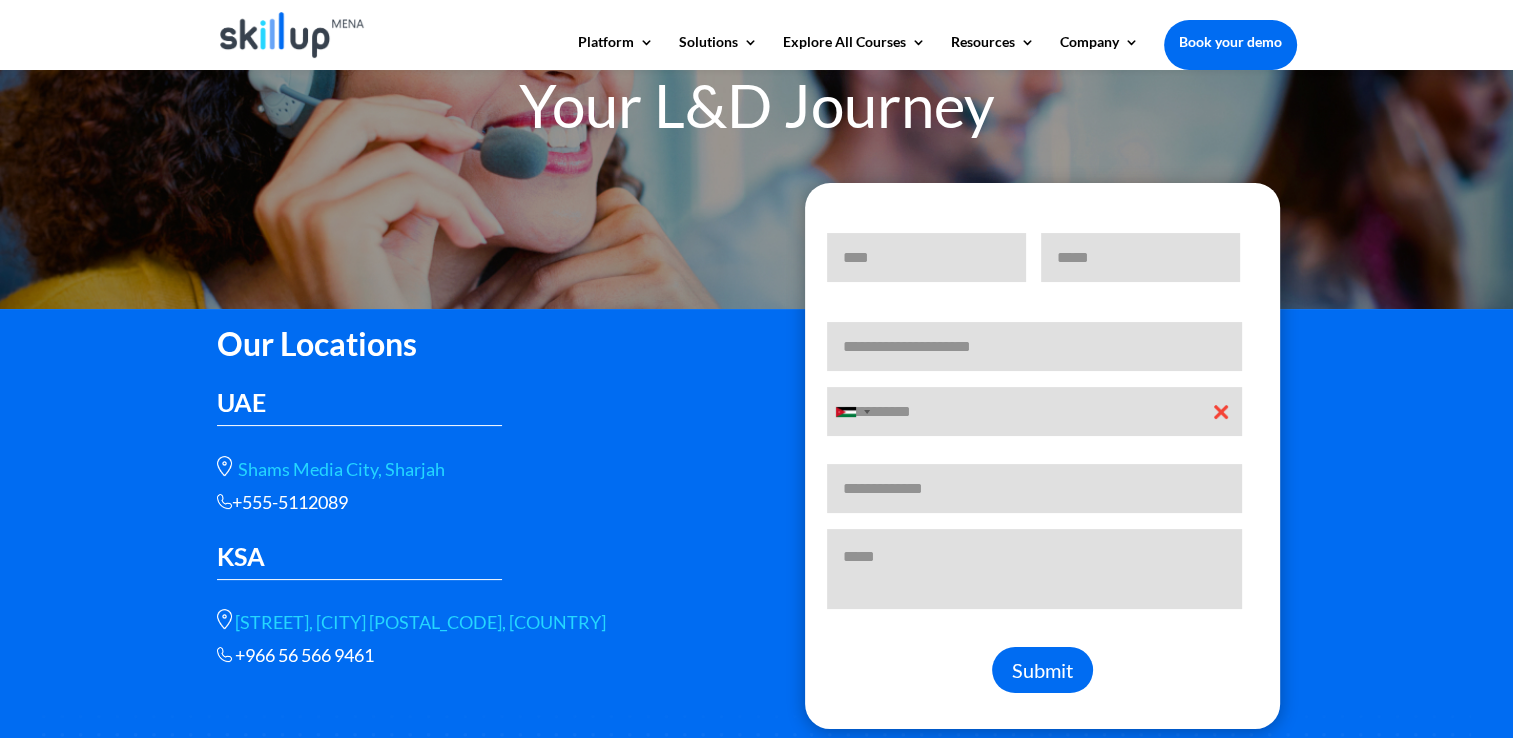 scroll, scrollTop: 200, scrollLeft: 0, axis: vertical 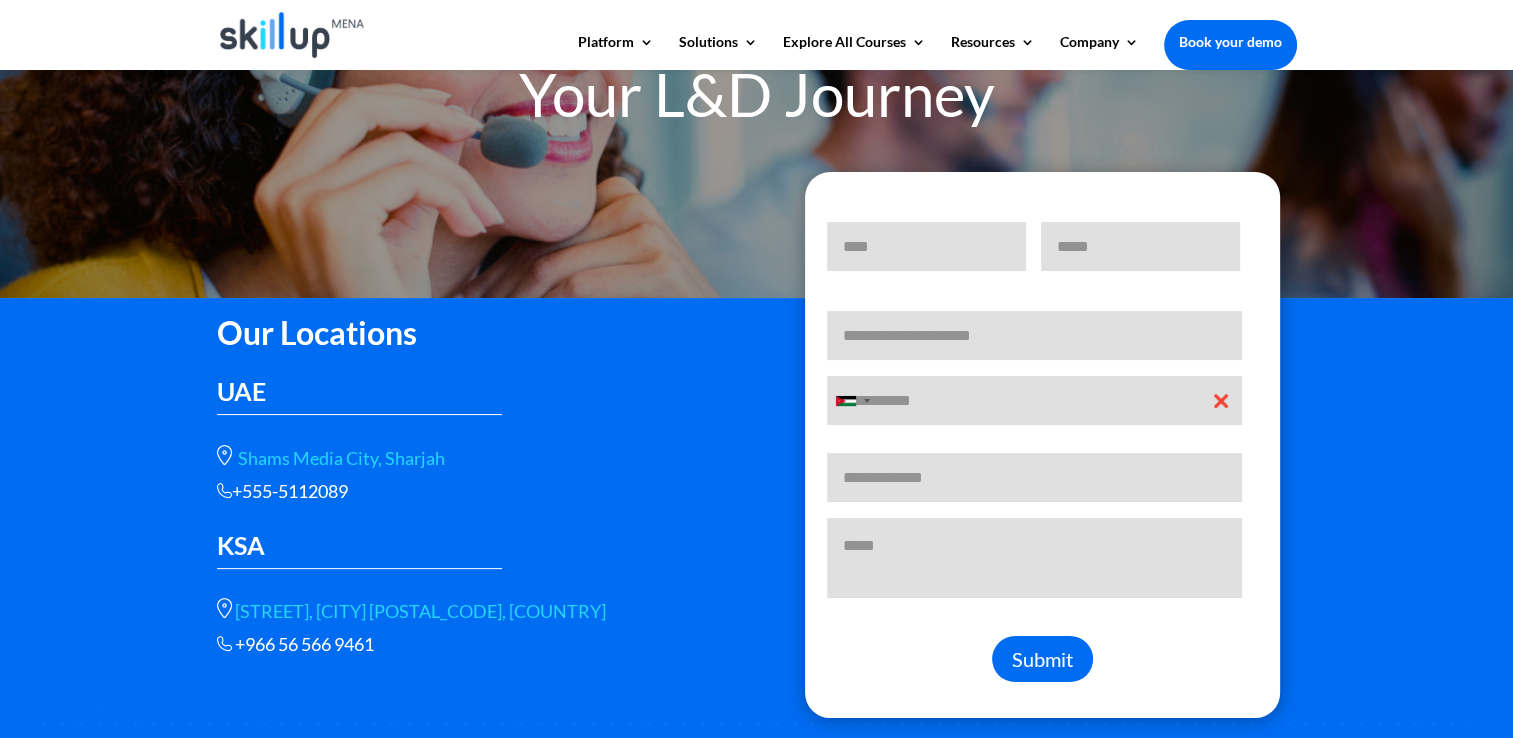 type on "**********" 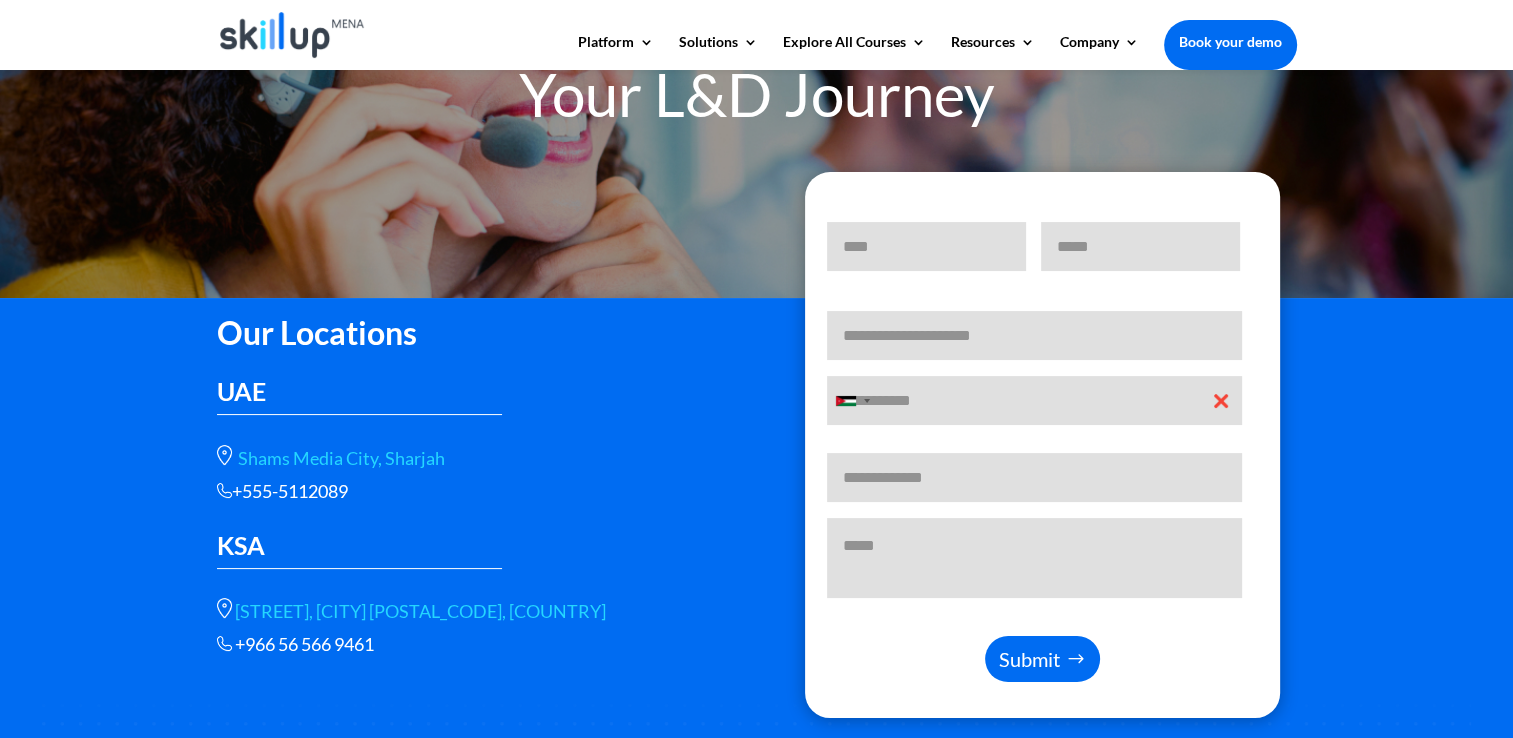 click on "Submit" at bounding box center [1042, 659] 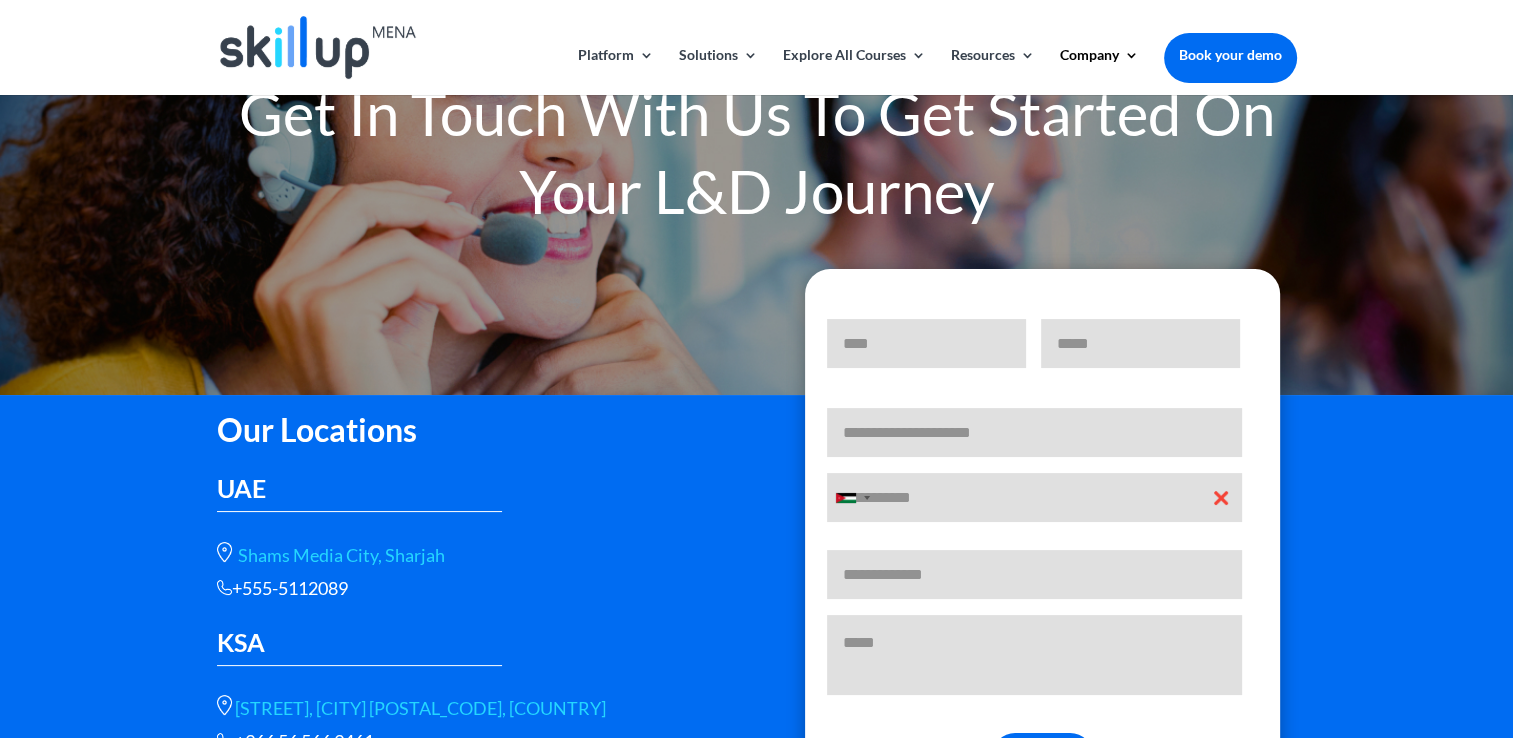 scroll, scrollTop: 0, scrollLeft: 0, axis: both 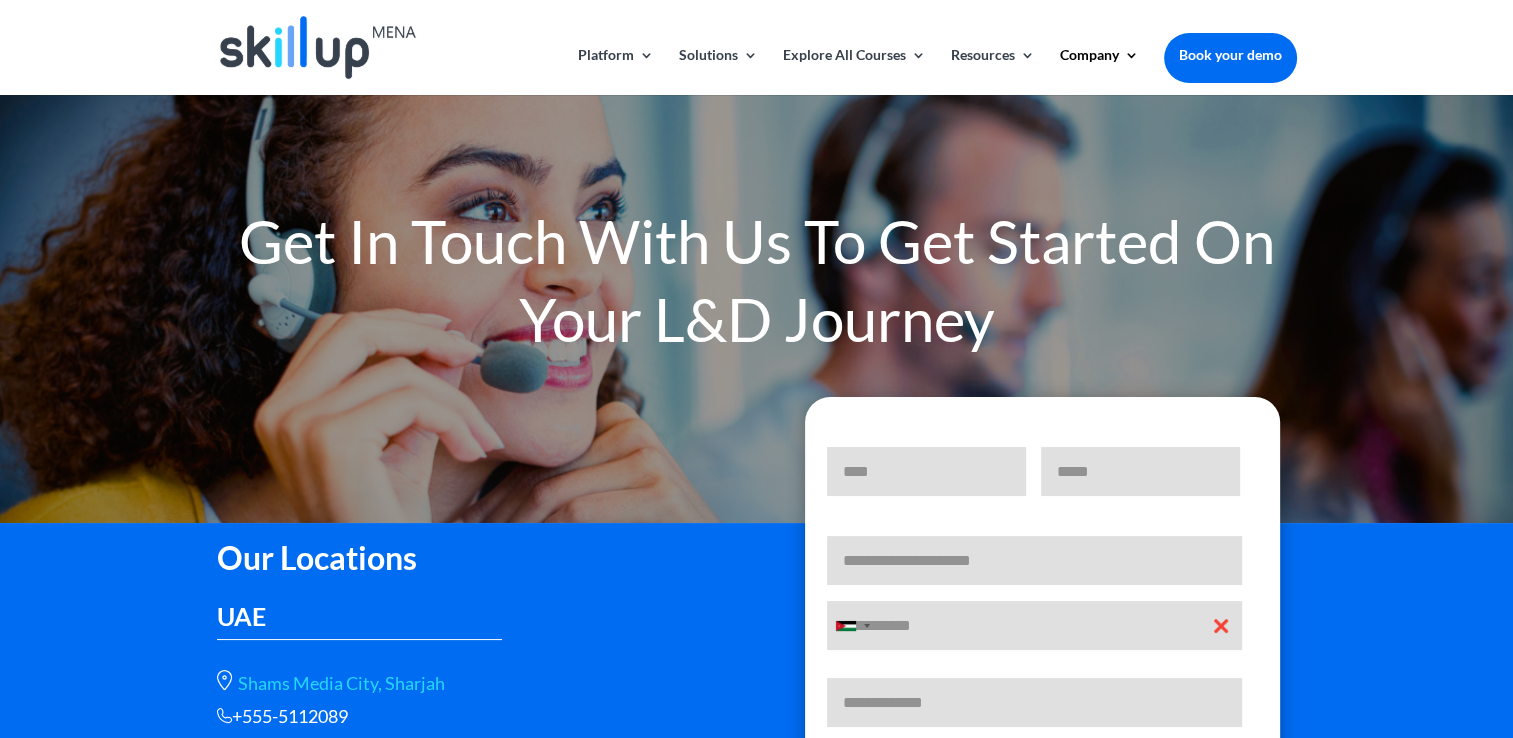 click on "Get In Touch With Us To Get Started On Your L&D Journey" at bounding box center [757, 285] 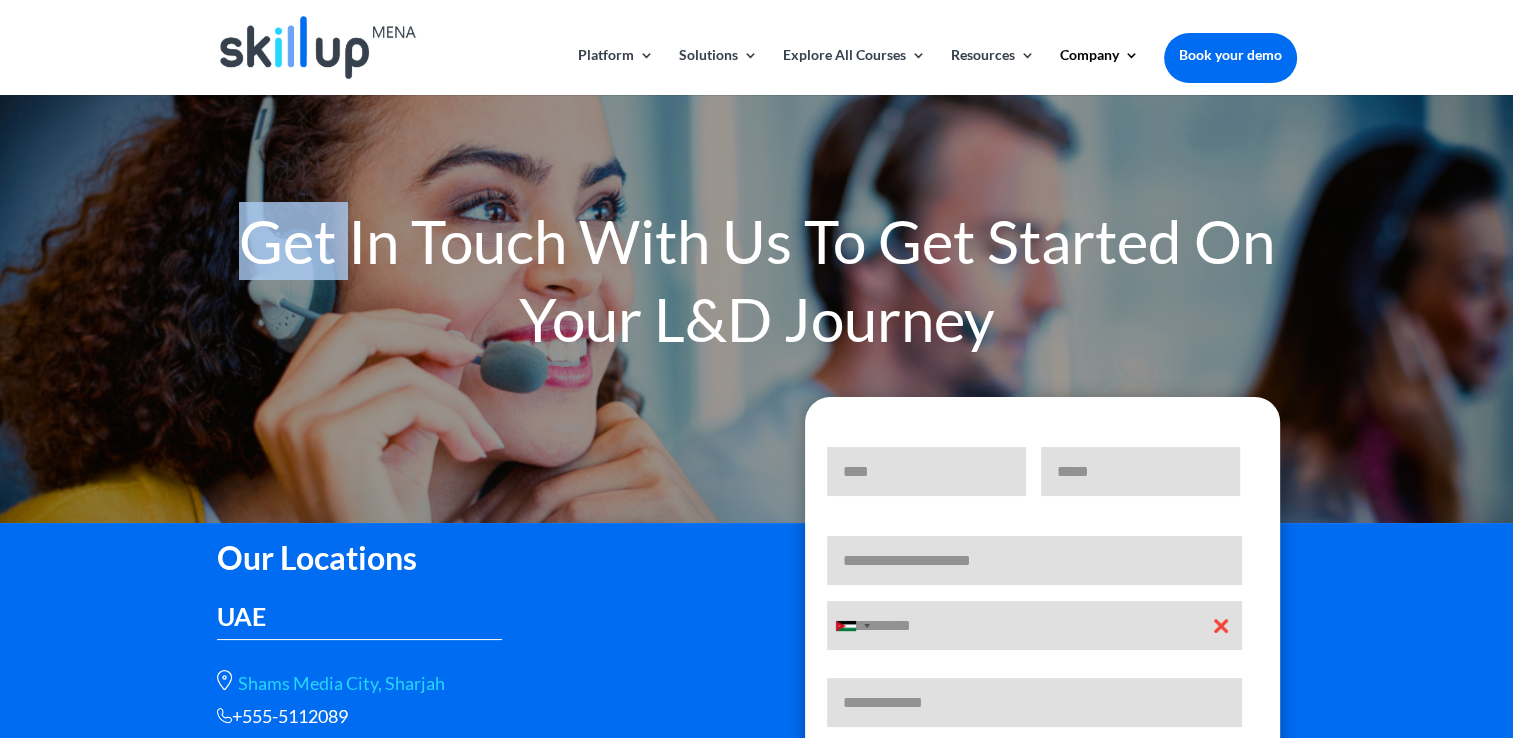 click on "Get In Touch With Us To Get Started On Your L&D Journey" at bounding box center [757, 285] 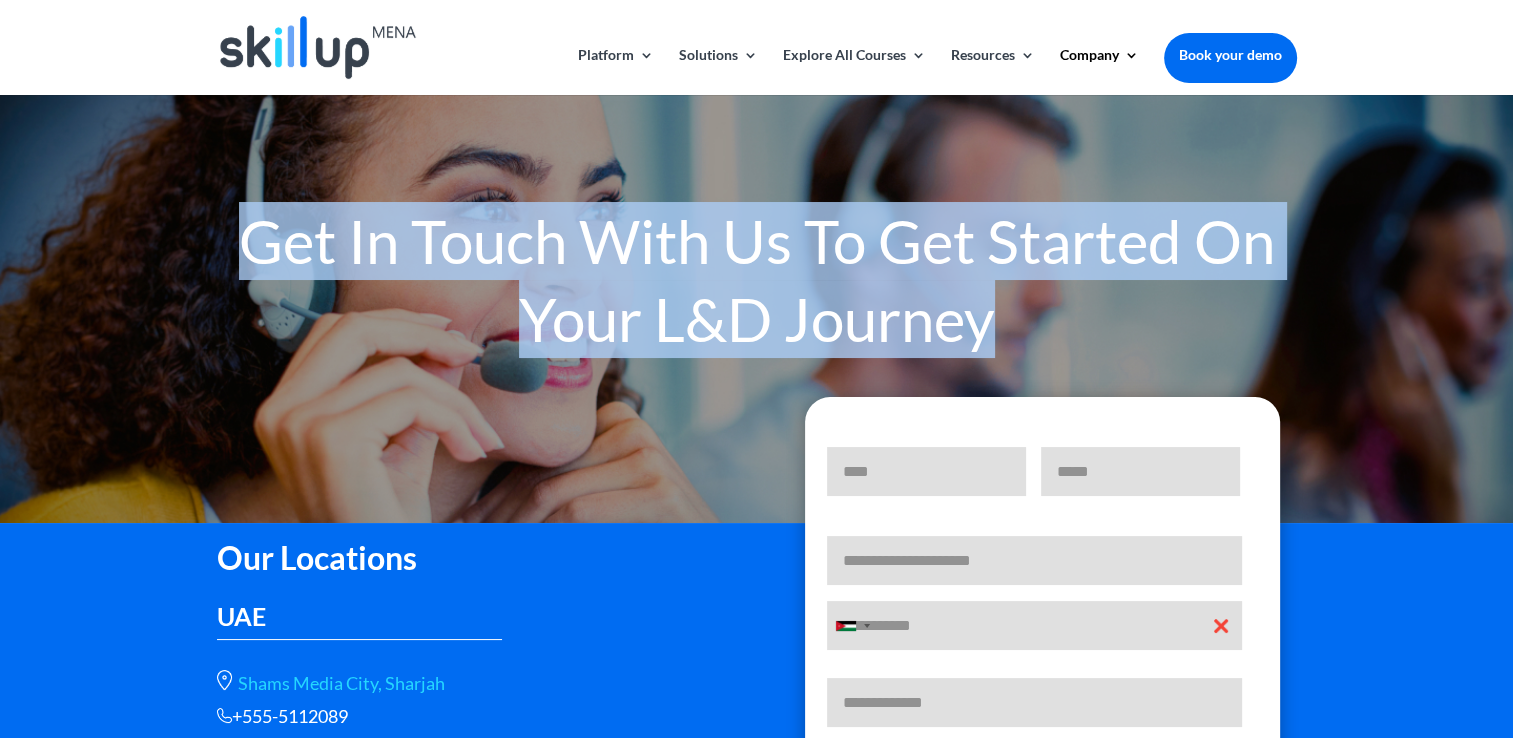 click on "Get In Touch With Us To Get Started On Your L&D Journey" at bounding box center (757, 285) 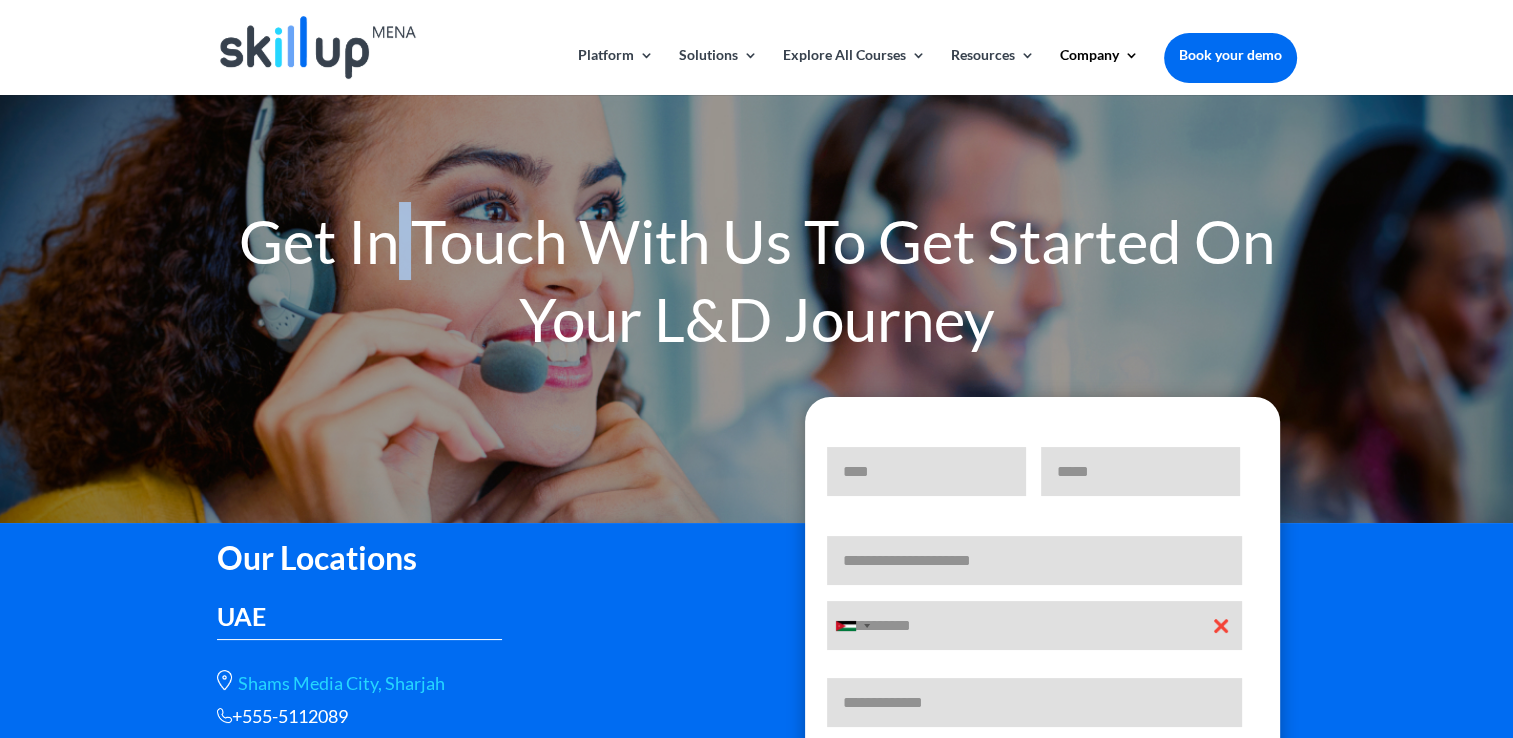 click on "Get In Touch With Us To Get Started On Your L&D Journey" at bounding box center (757, 285) 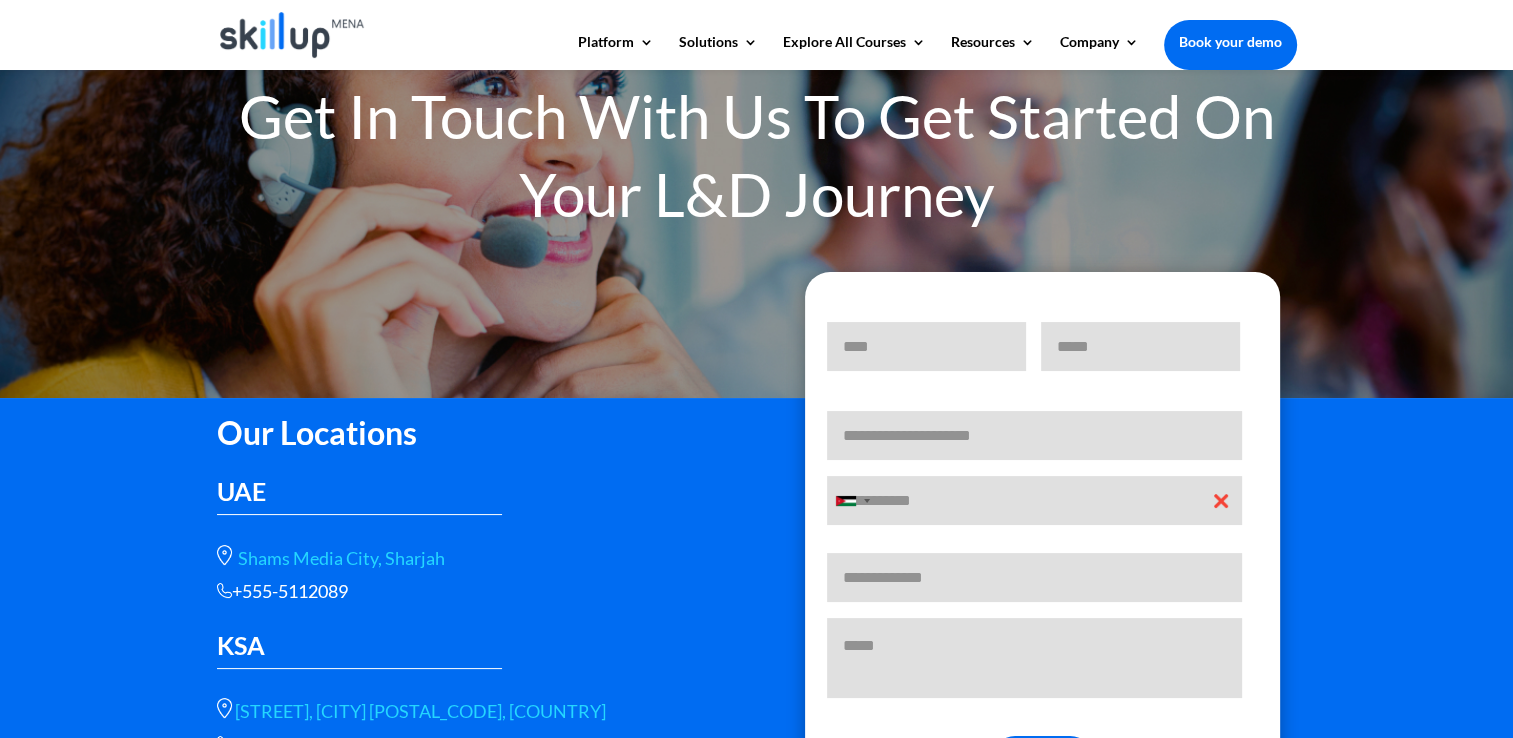 click on "Get In Touch With Us To Get Started On Your L&D Journey" at bounding box center (757, 160) 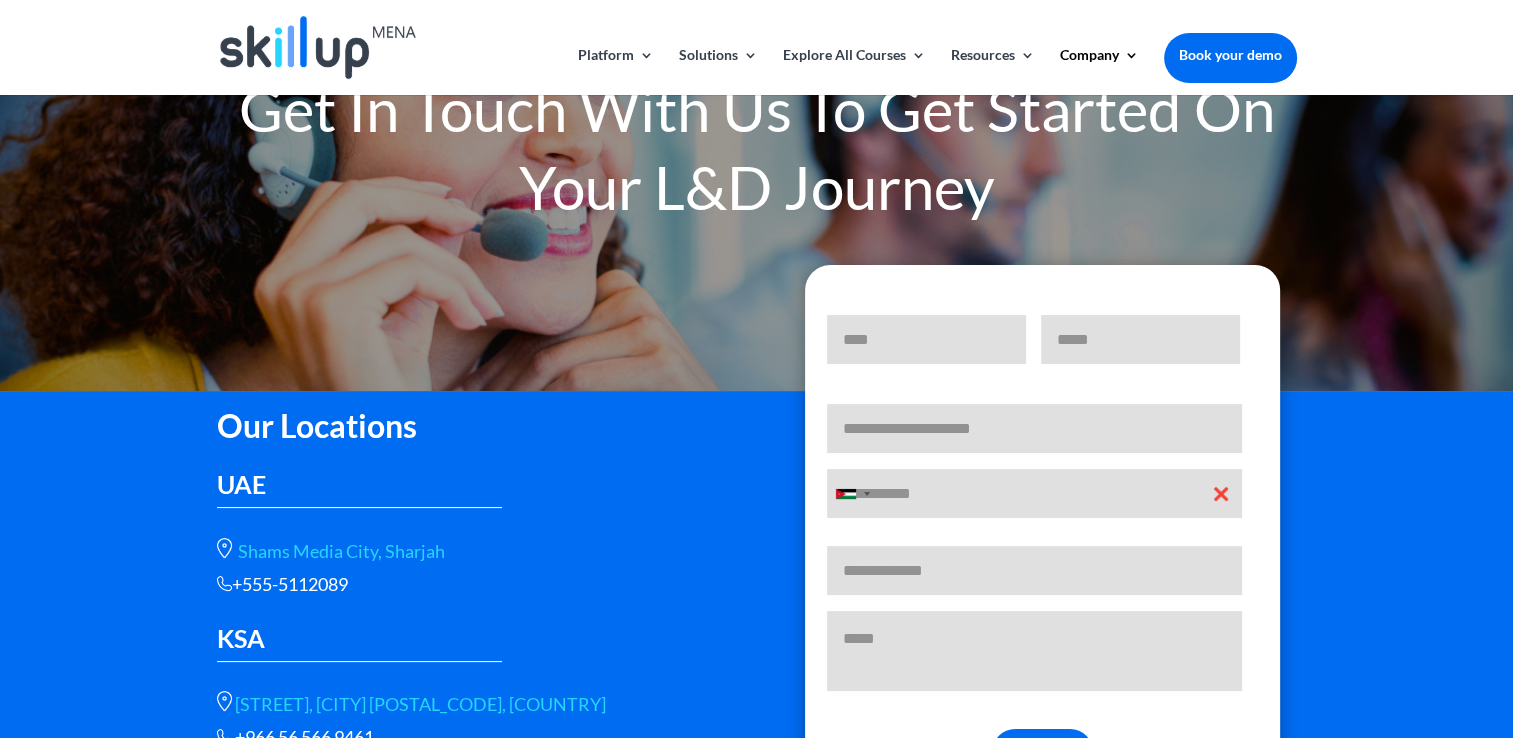scroll, scrollTop: 0, scrollLeft: 0, axis: both 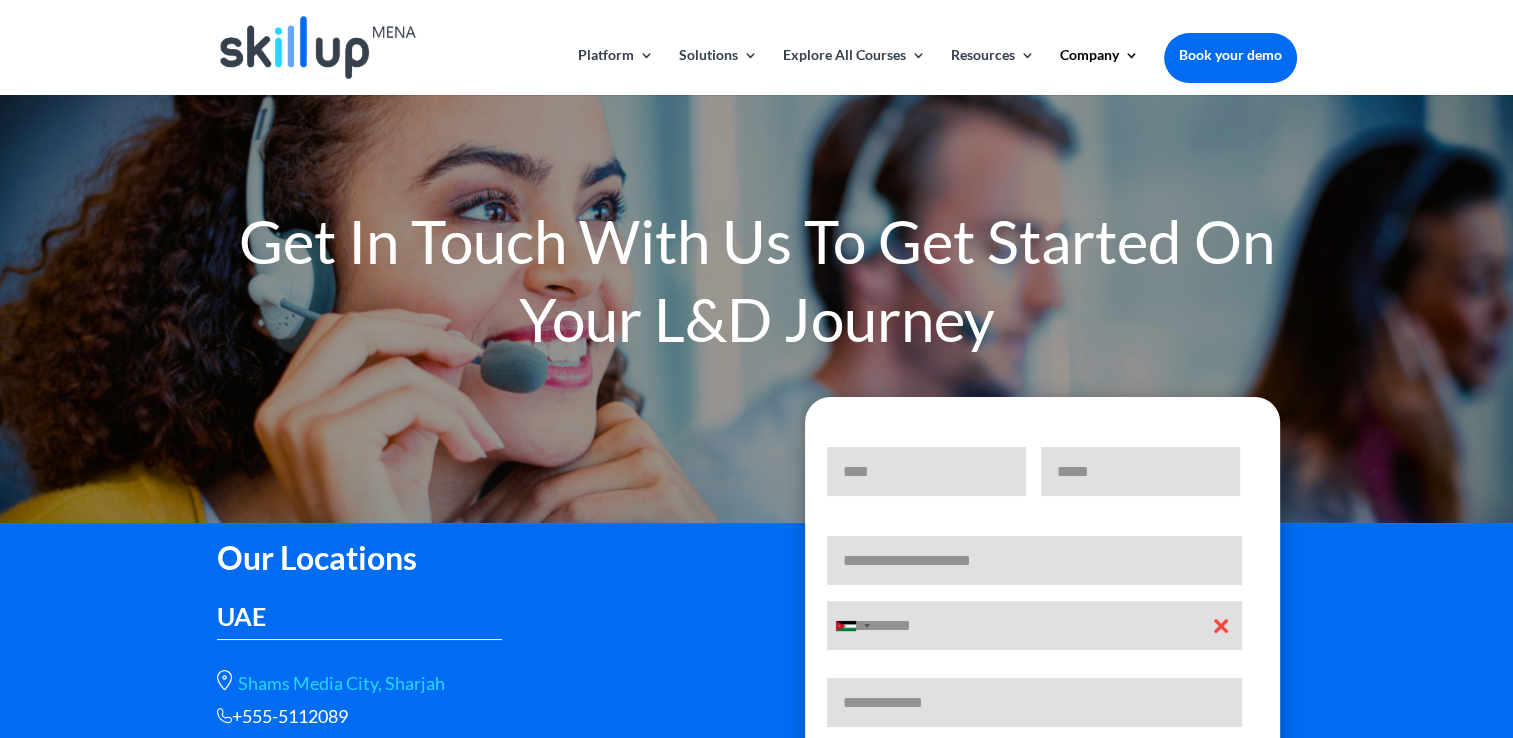 click on "Get In Touch With Us To Get Started On Your L&D Journey" at bounding box center (757, 285) 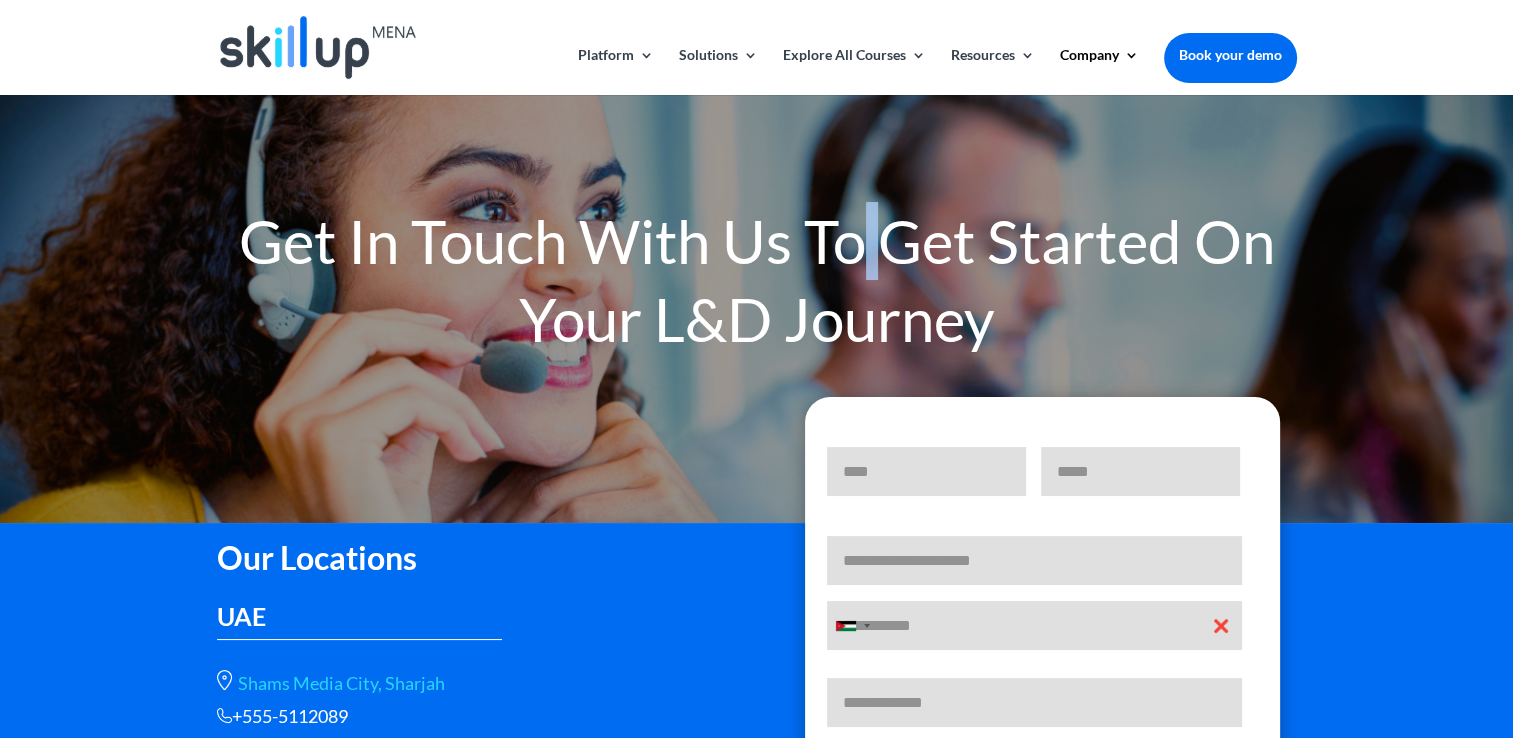 click on "Get In Touch With Us To Get Started On Your L&D Journey" at bounding box center [757, 285] 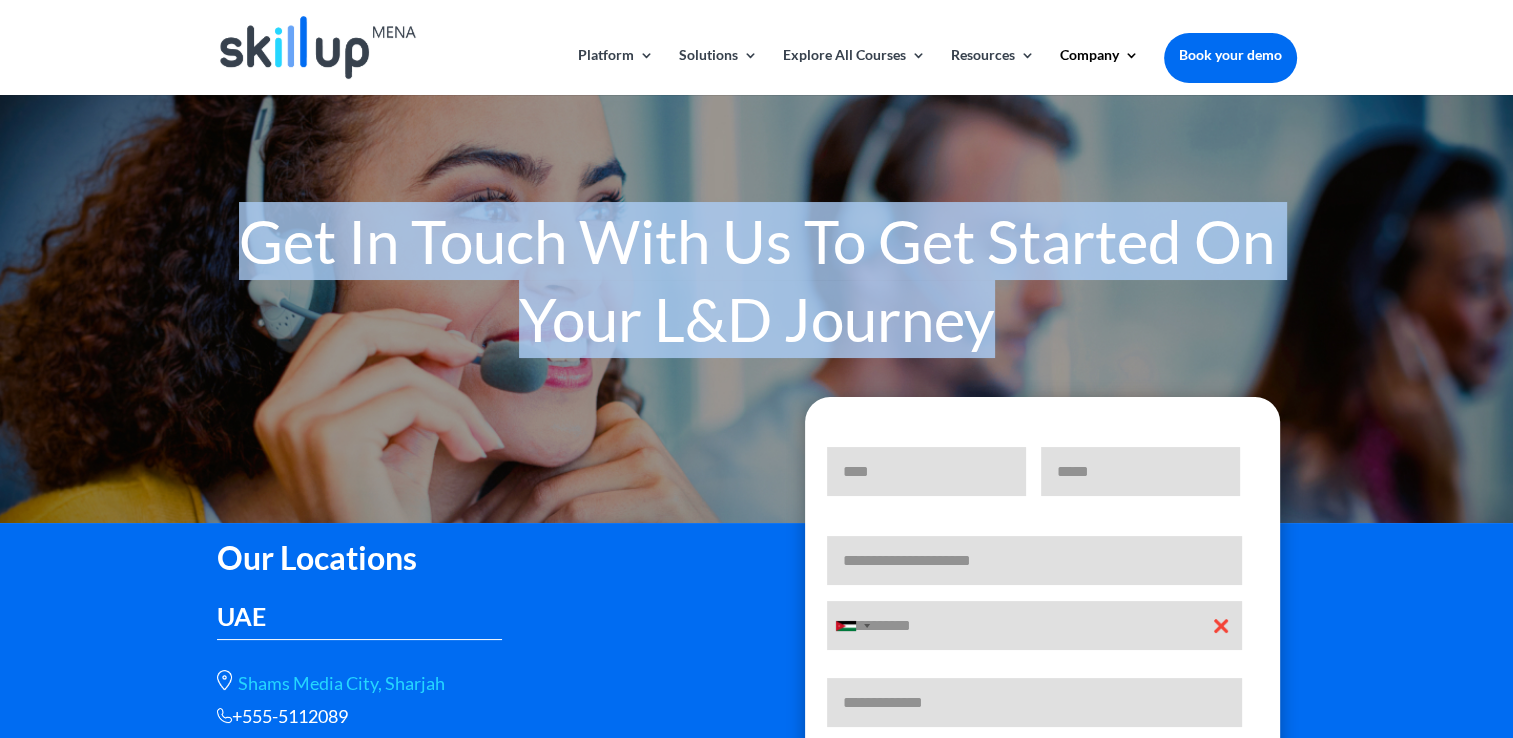 click on "Get In Touch With Us To Get Started On Your L&D Journey" at bounding box center [757, 285] 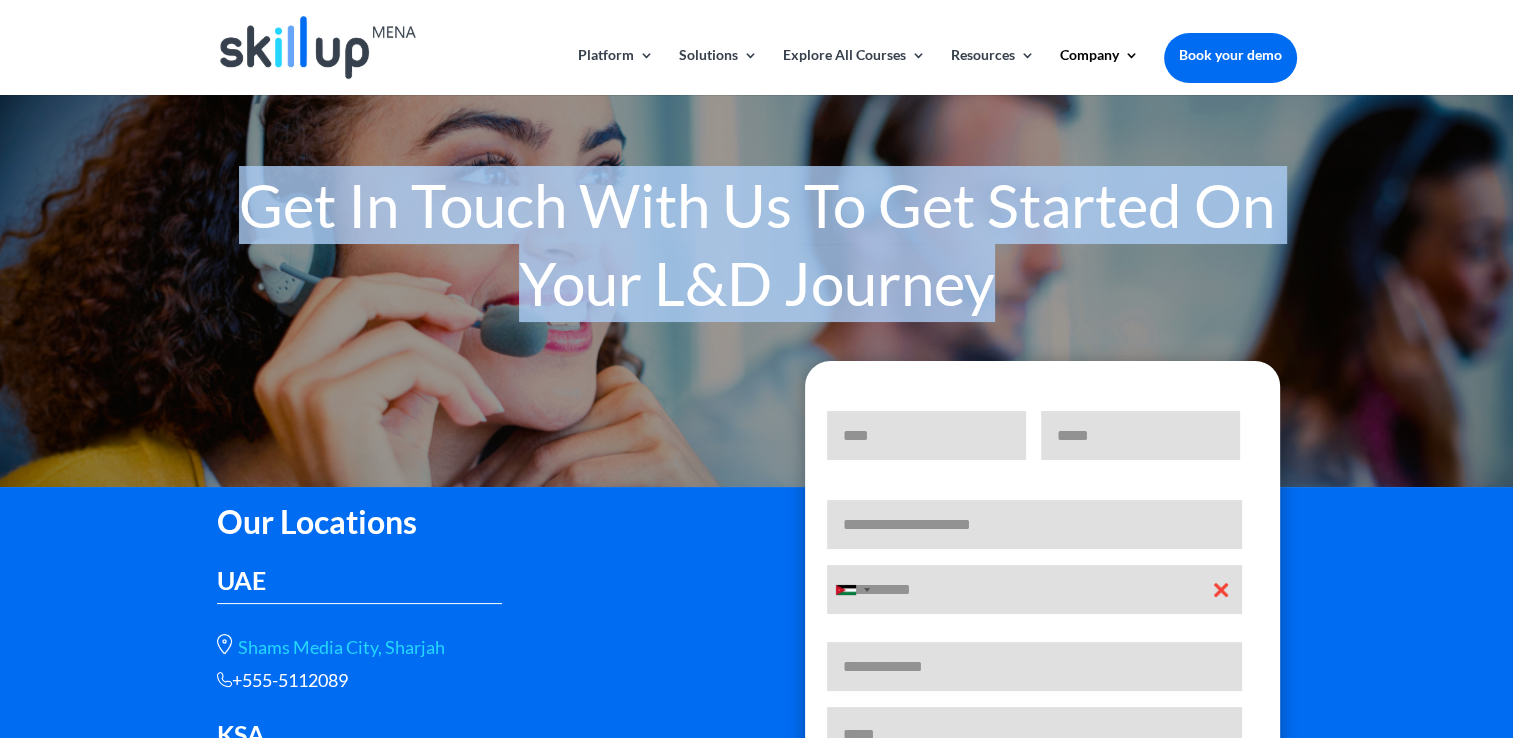 scroll, scrollTop: 100, scrollLeft: 0, axis: vertical 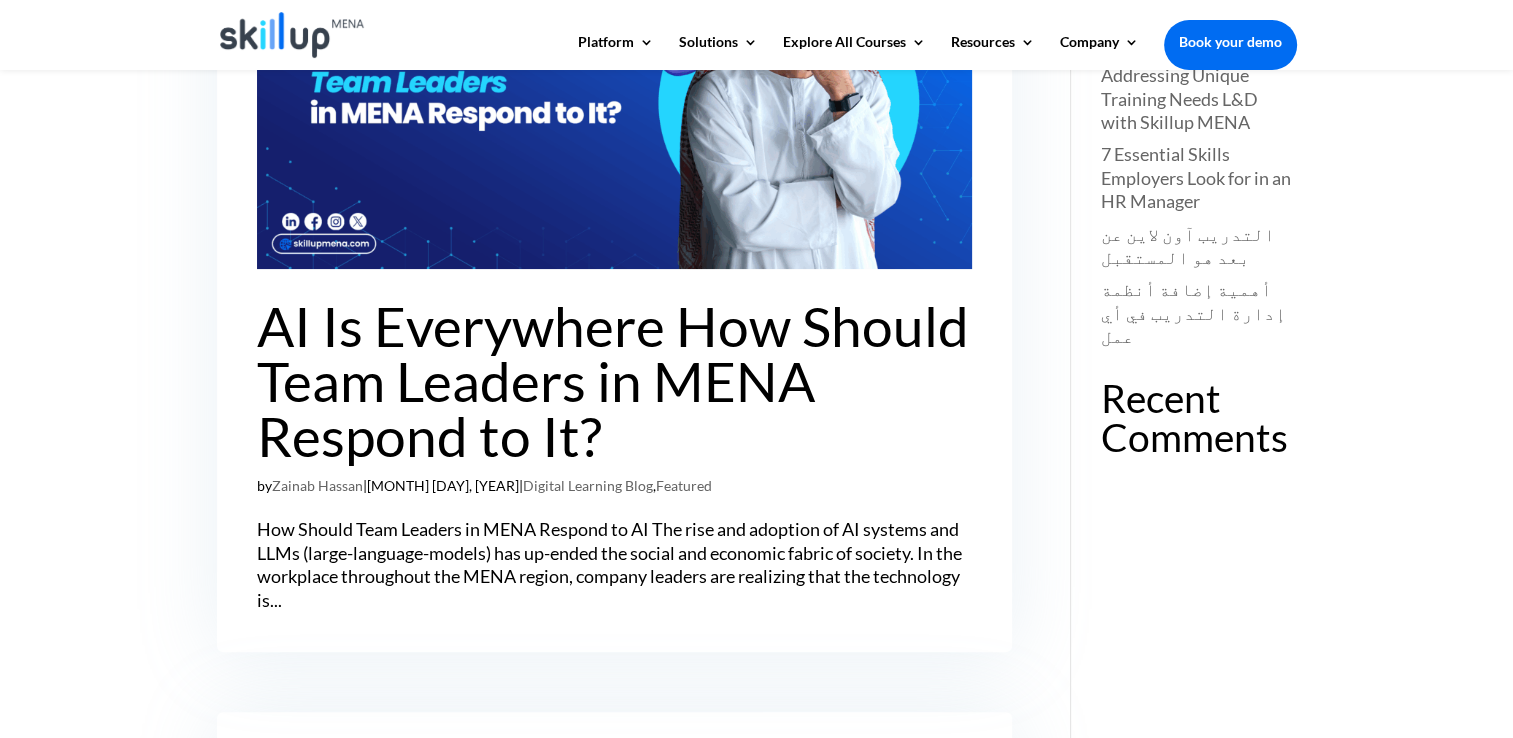 click on "AI Is Everywhere How Should Team Leaders in MENA Respond to It?" at bounding box center (613, 381) 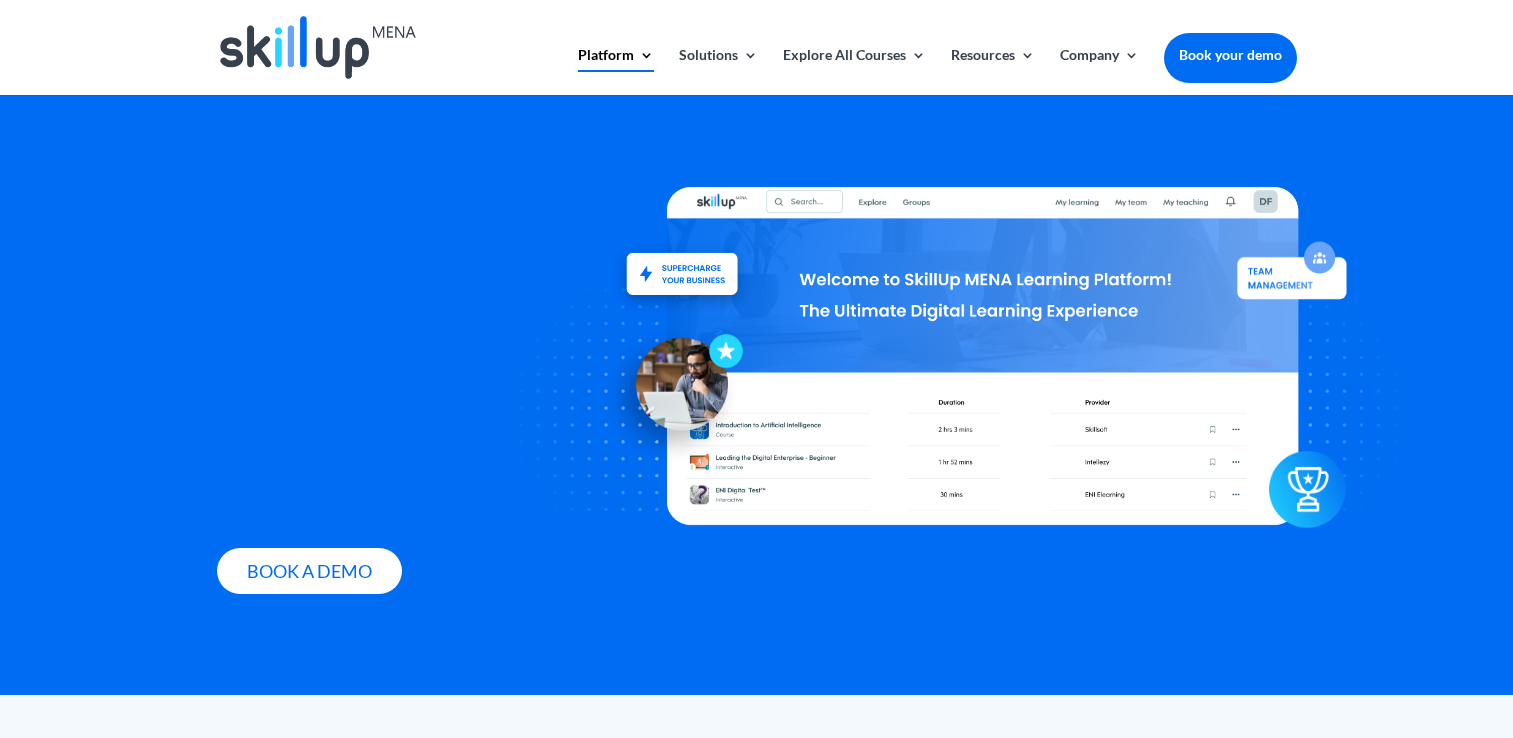 scroll, scrollTop: 0, scrollLeft: 0, axis: both 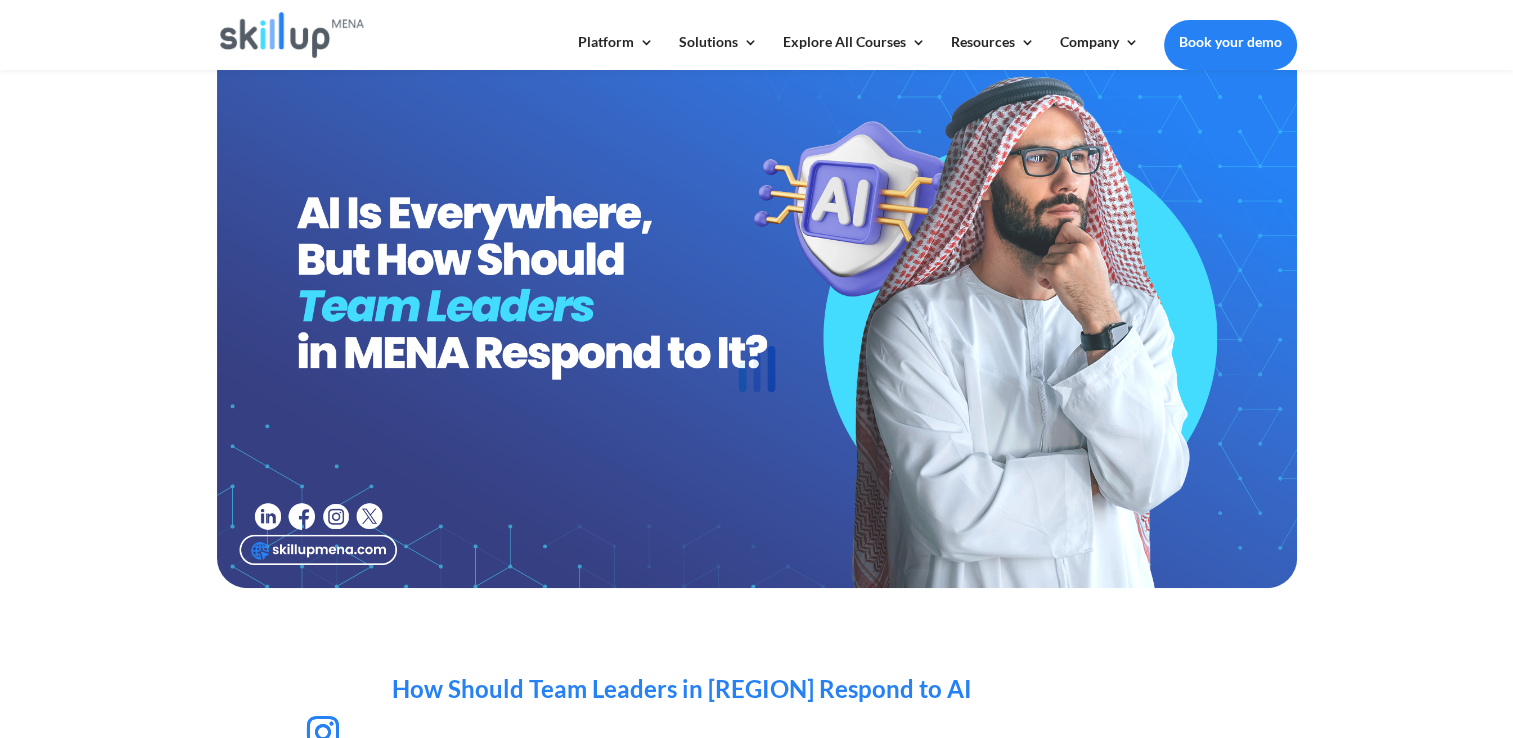 click at bounding box center [756, 369] 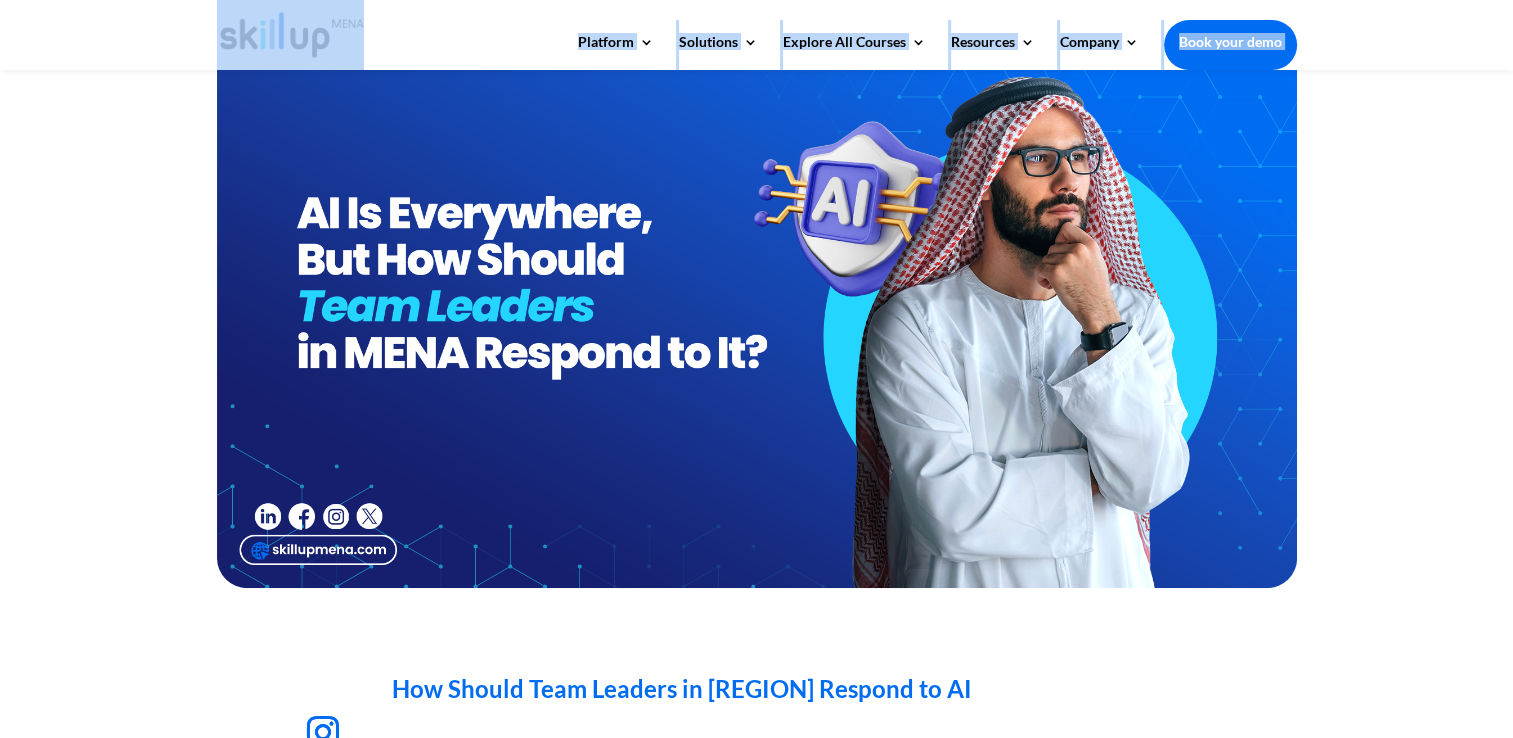 drag, startPoint x: 318, startPoint y: 208, endPoint x: 392, endPoint y: 277, distance: 101.17806 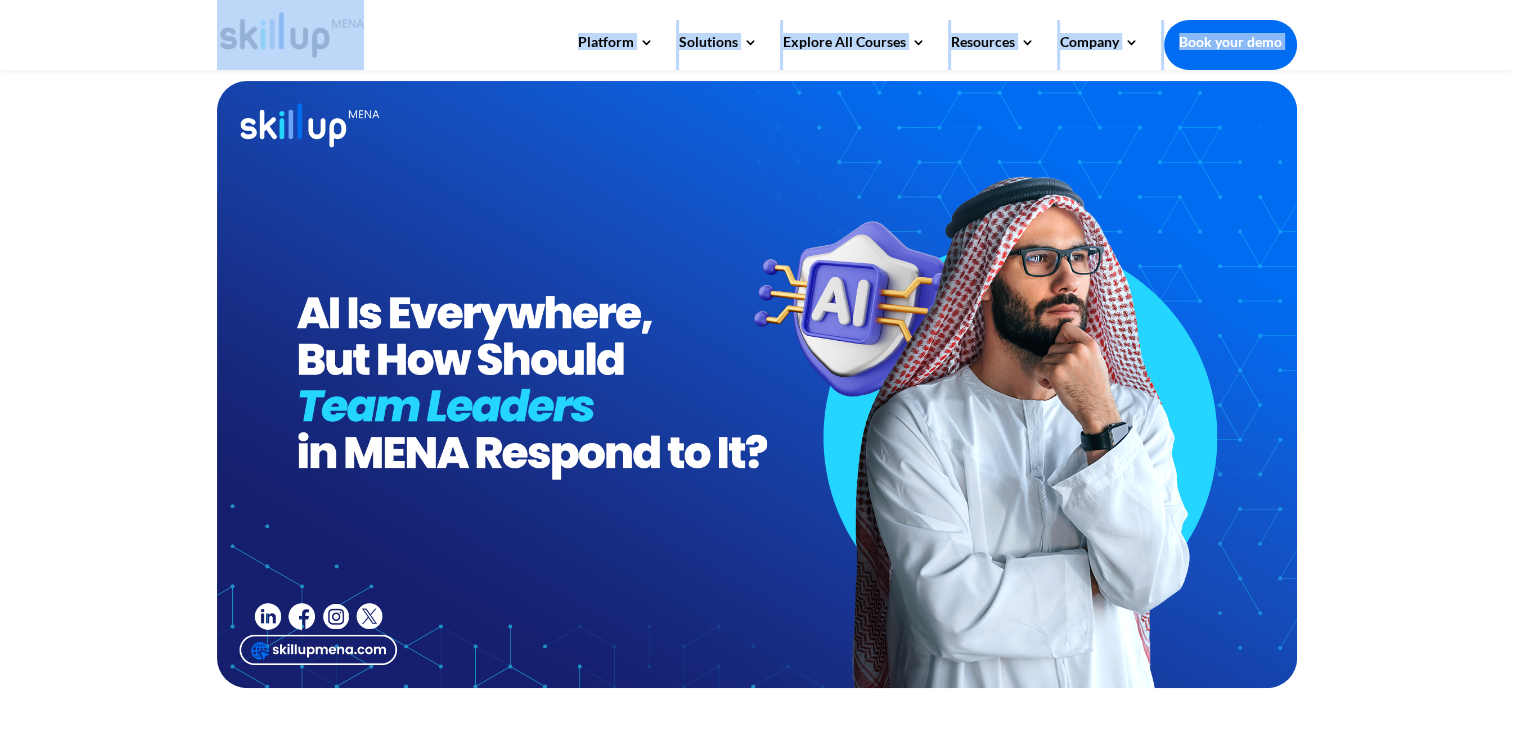click at bounding box center (757, 385) 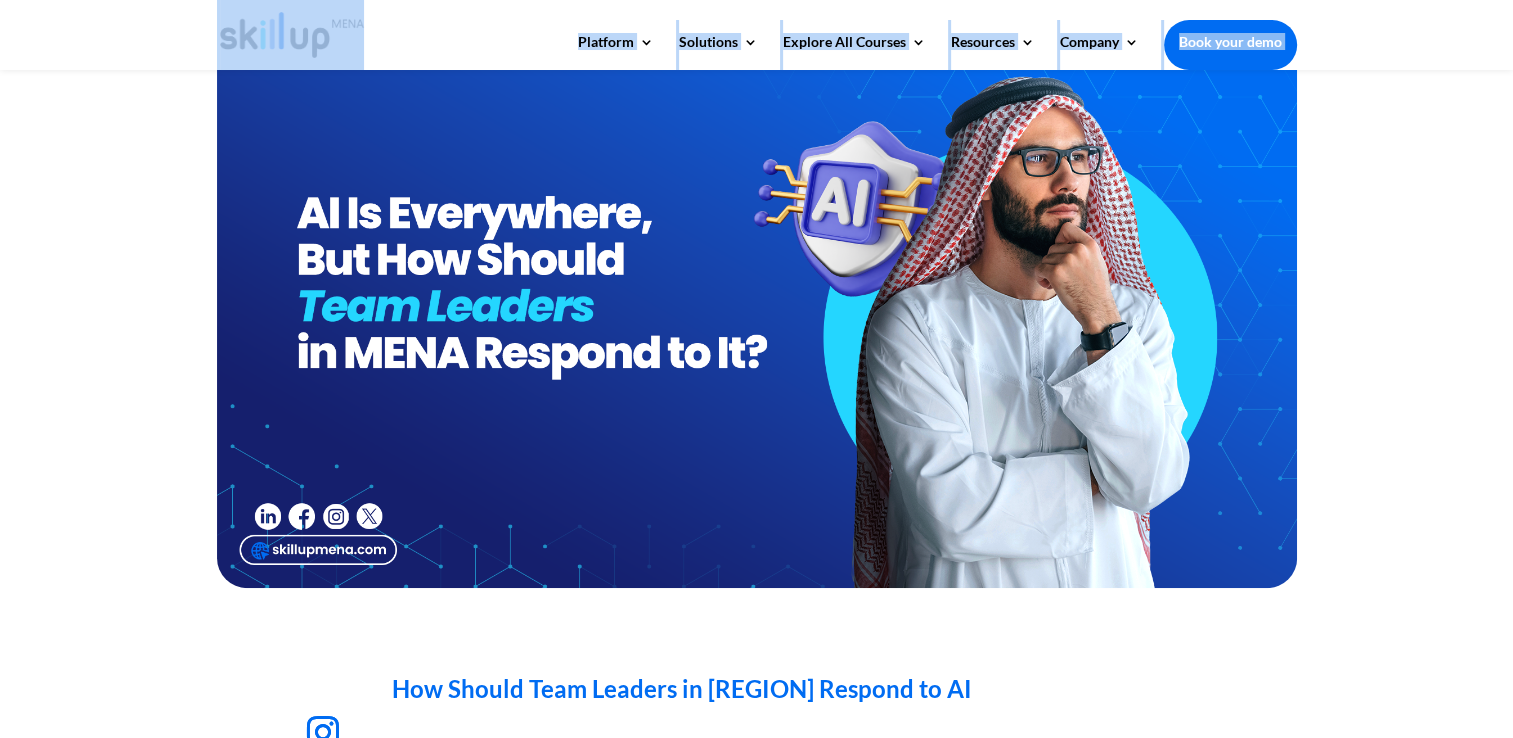 scroll, scrollTop: 0, scrollLeft: 0, axis: both 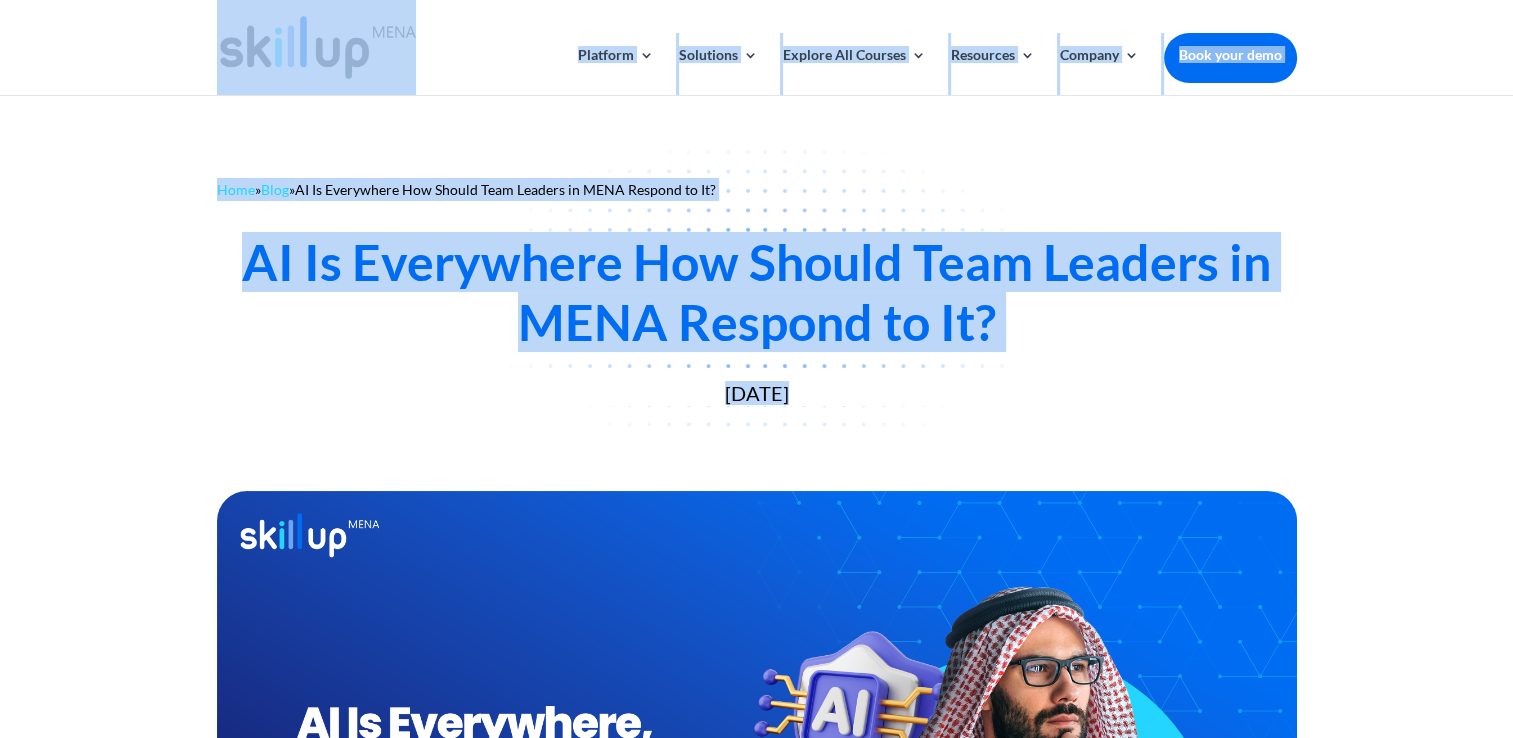 click on "AI Is Everywhere How Should Team Leaders in MENA Respond to It?" at bounding box center (757, 292) 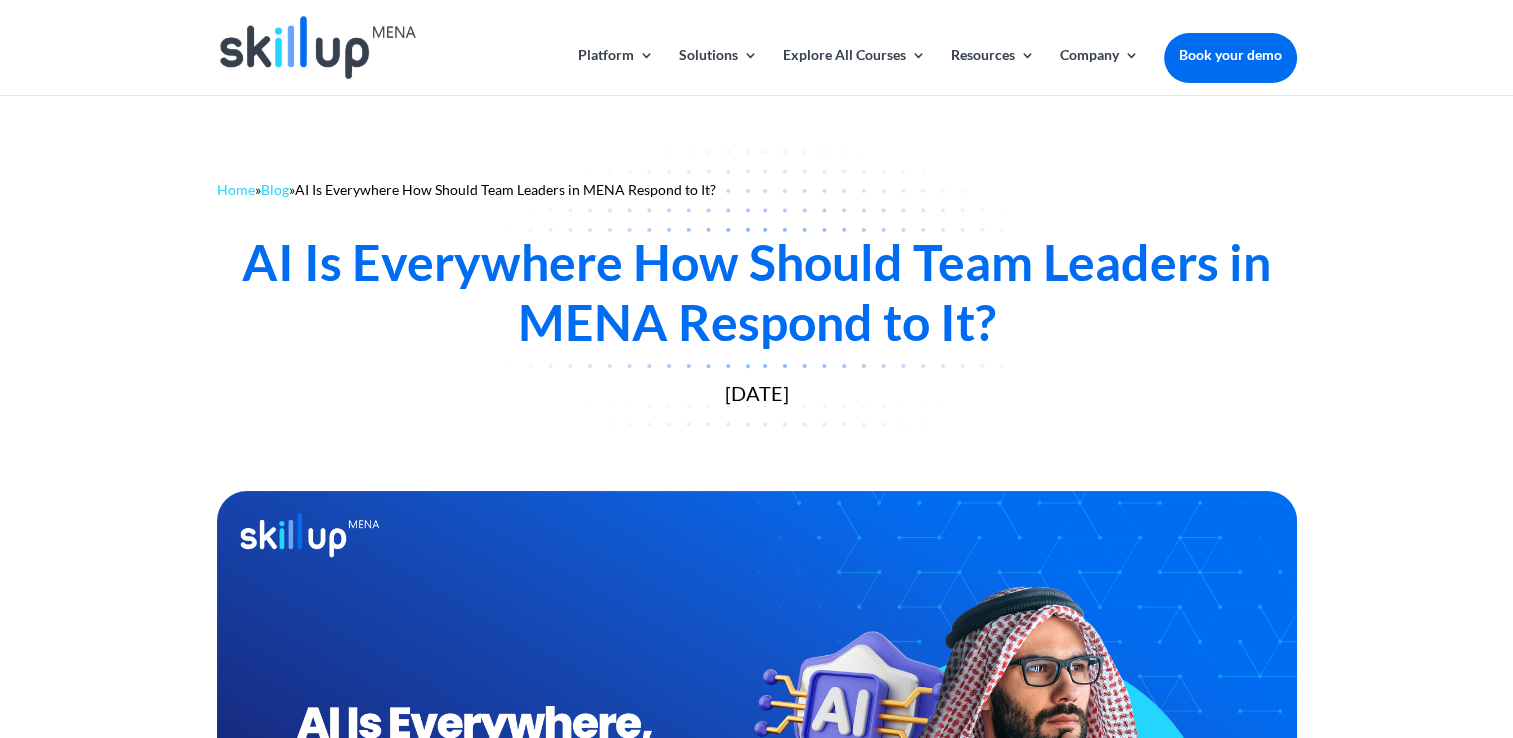 click on "AI Is Everywhere How Should Team Leaders in MENA Respond to It?" at bounding box center (757, 292) 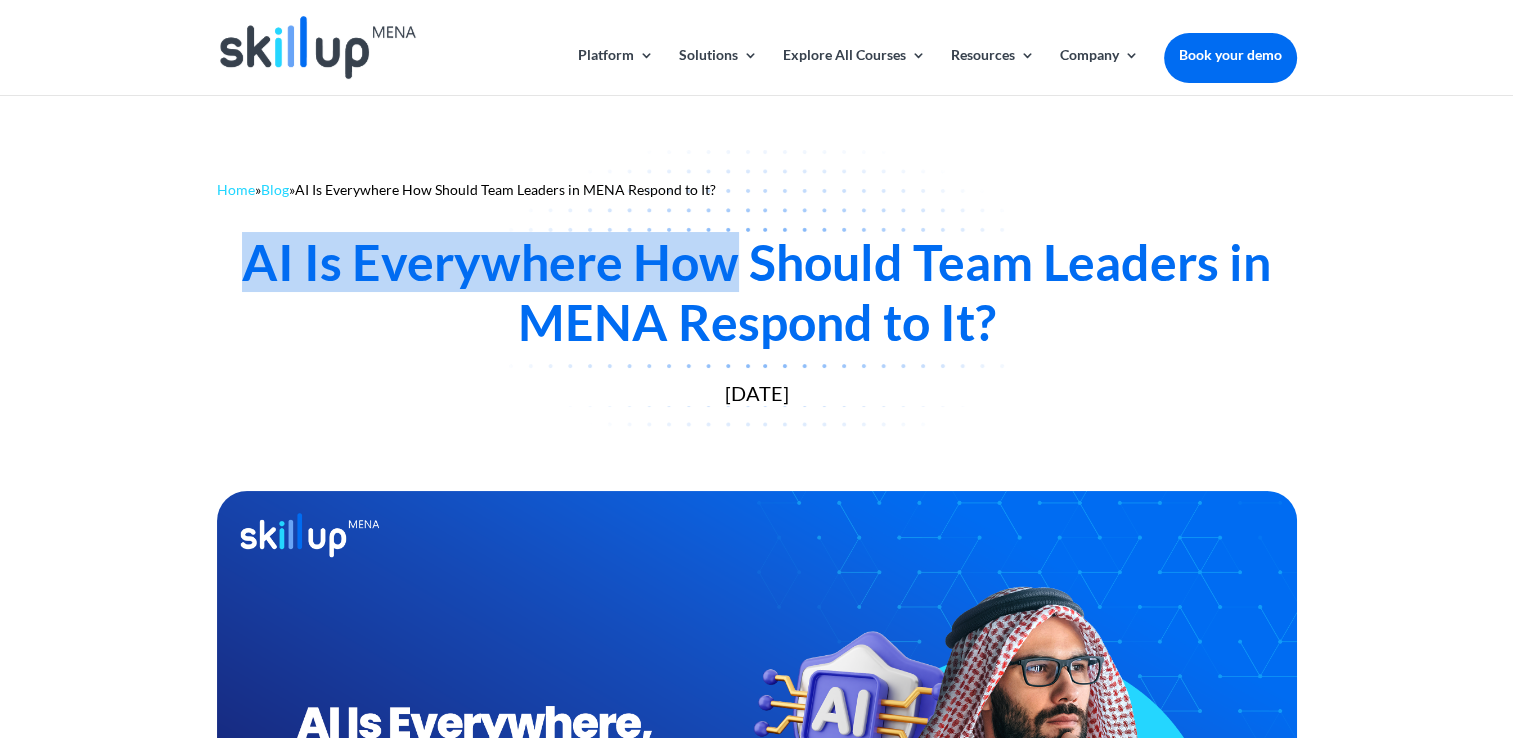 drag, startPoint x: 285, startPoint y: 265, endPoint x: 697, endPoint y: 270, distance: 412.03033 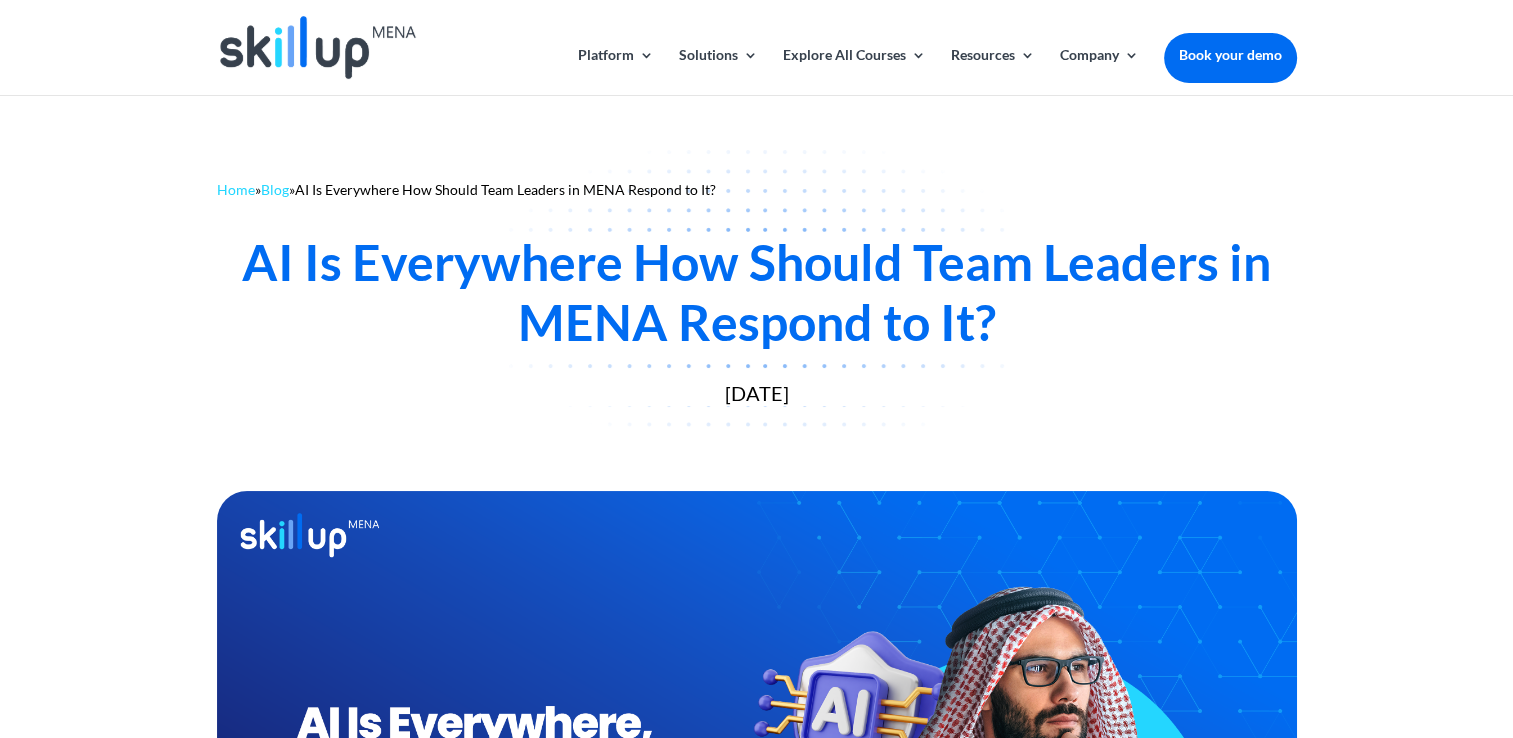 drag, startPoint x: 697, startPoint y: 270, endPoint x: 871, endPoint y: 336, distance: 186.09676 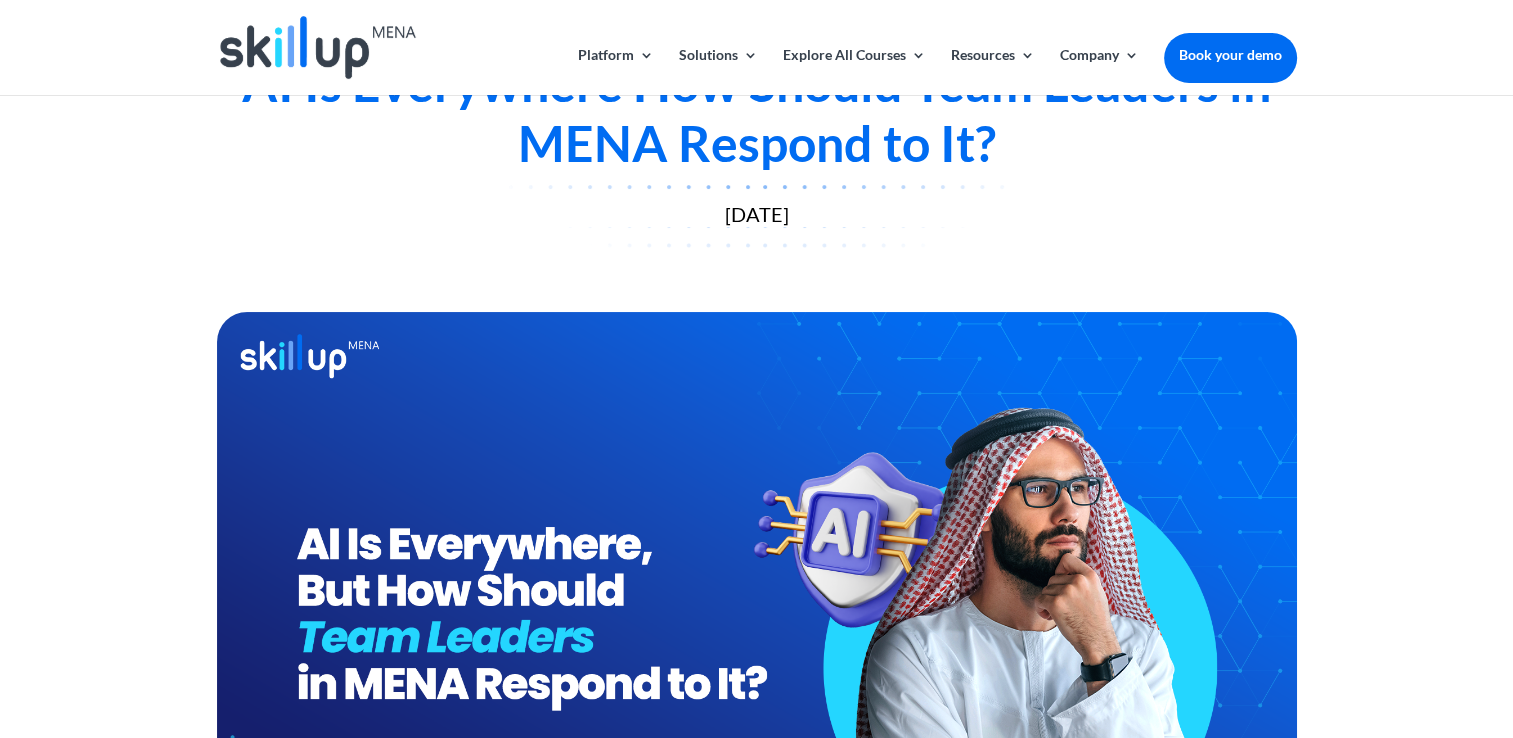 scroll, scrollTop: 0, scrollLeft: 0, axis: both 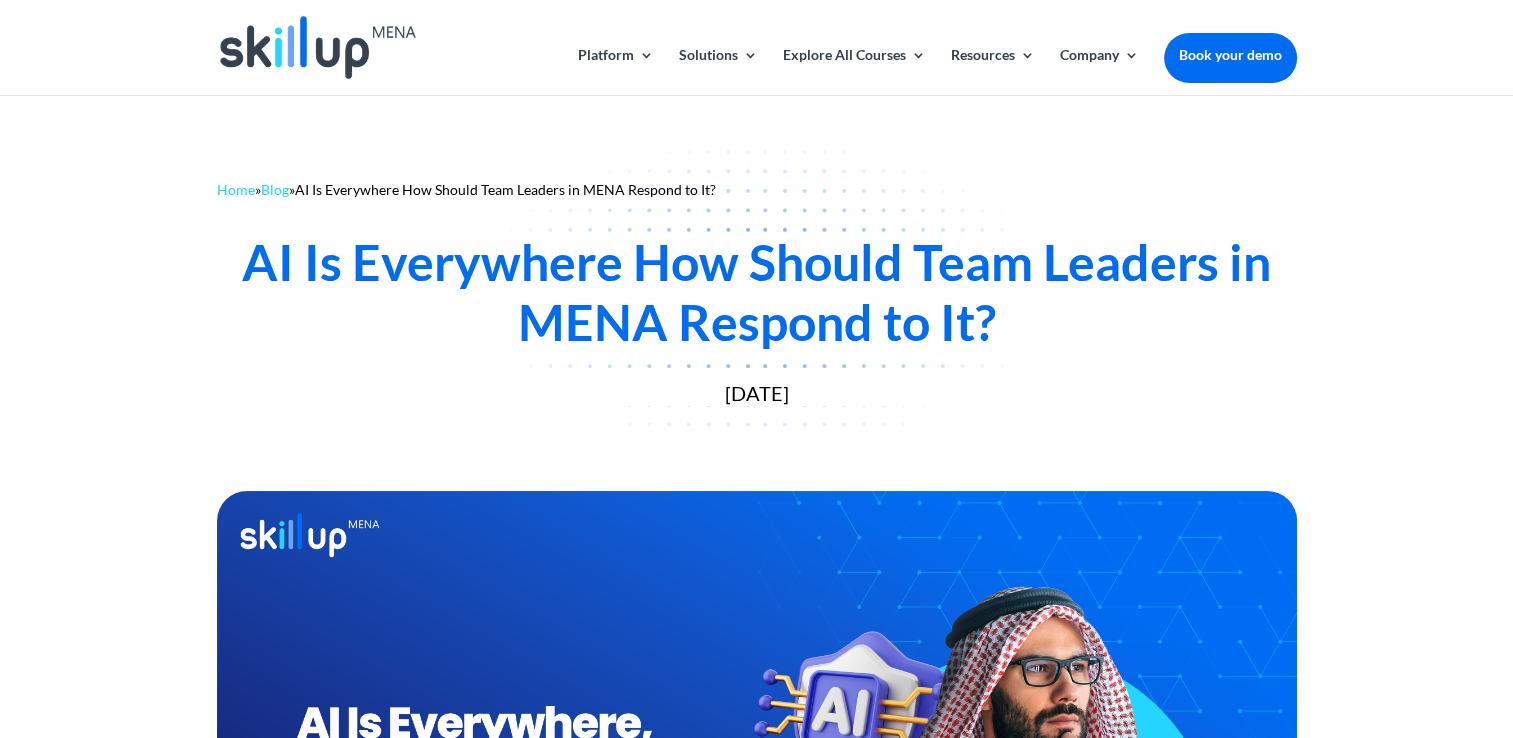 click on "AI Is Everywhere How Should Team Leaders in MENA Respond to It?" at bounding box center [757, 292] 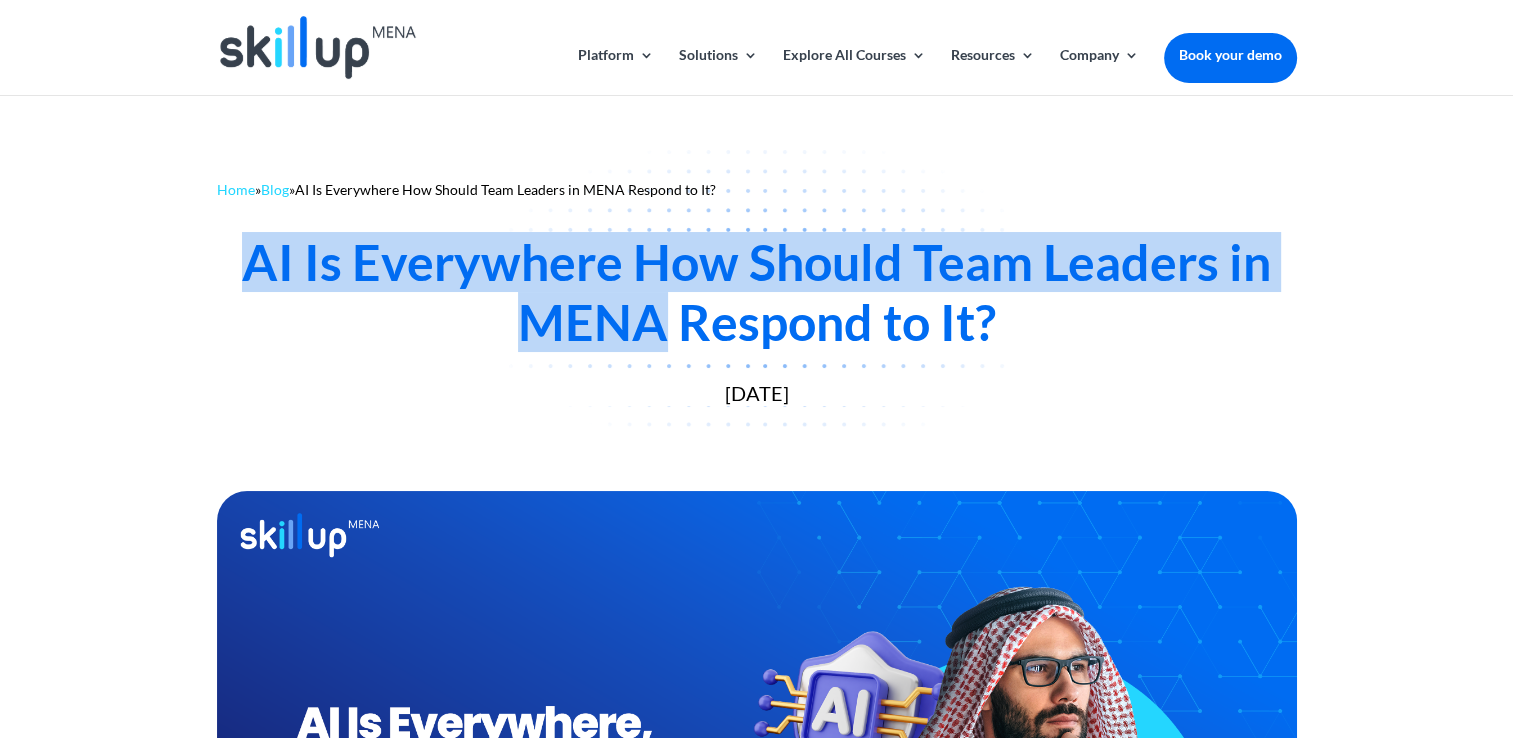 drag, startPoint x: 240, startPoint y: 262, endPoint x: 590, endPoint y: 294, distance: 351.4598 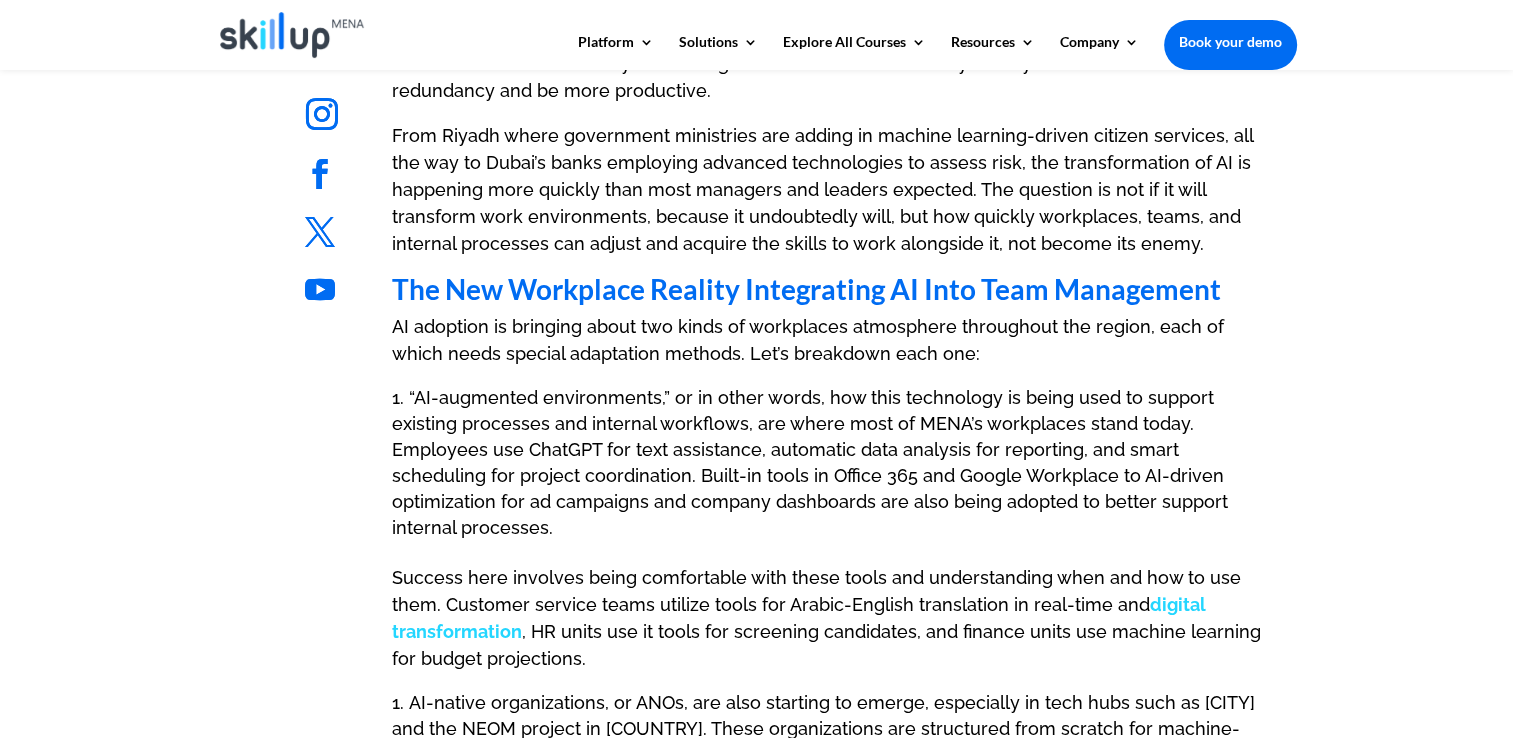 scroll, scrollTop: 1300, scrollLeft: 0, axis: vertical 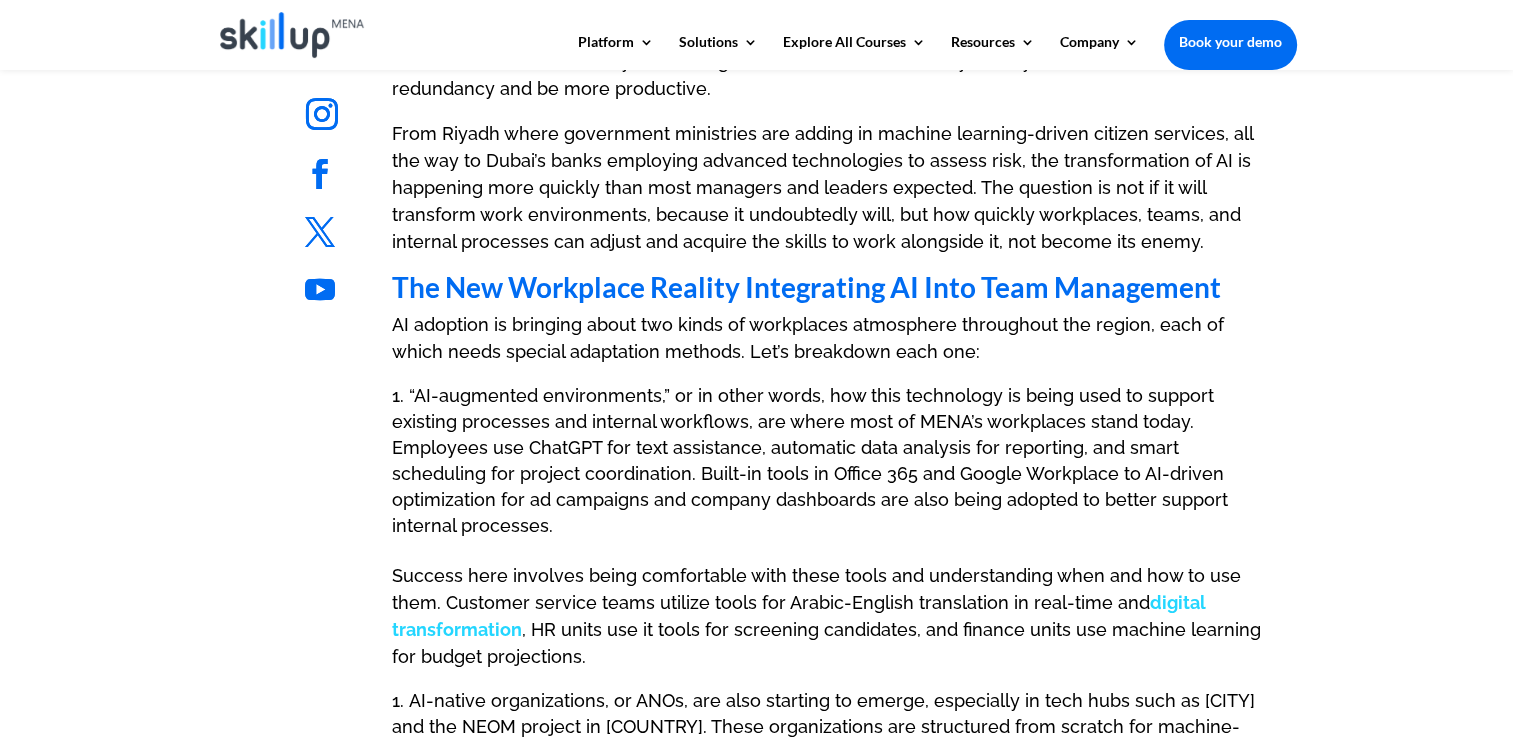 click on "The New Workplace Reality Integrating AI Into Team Management" at bounding box center [831, 292] 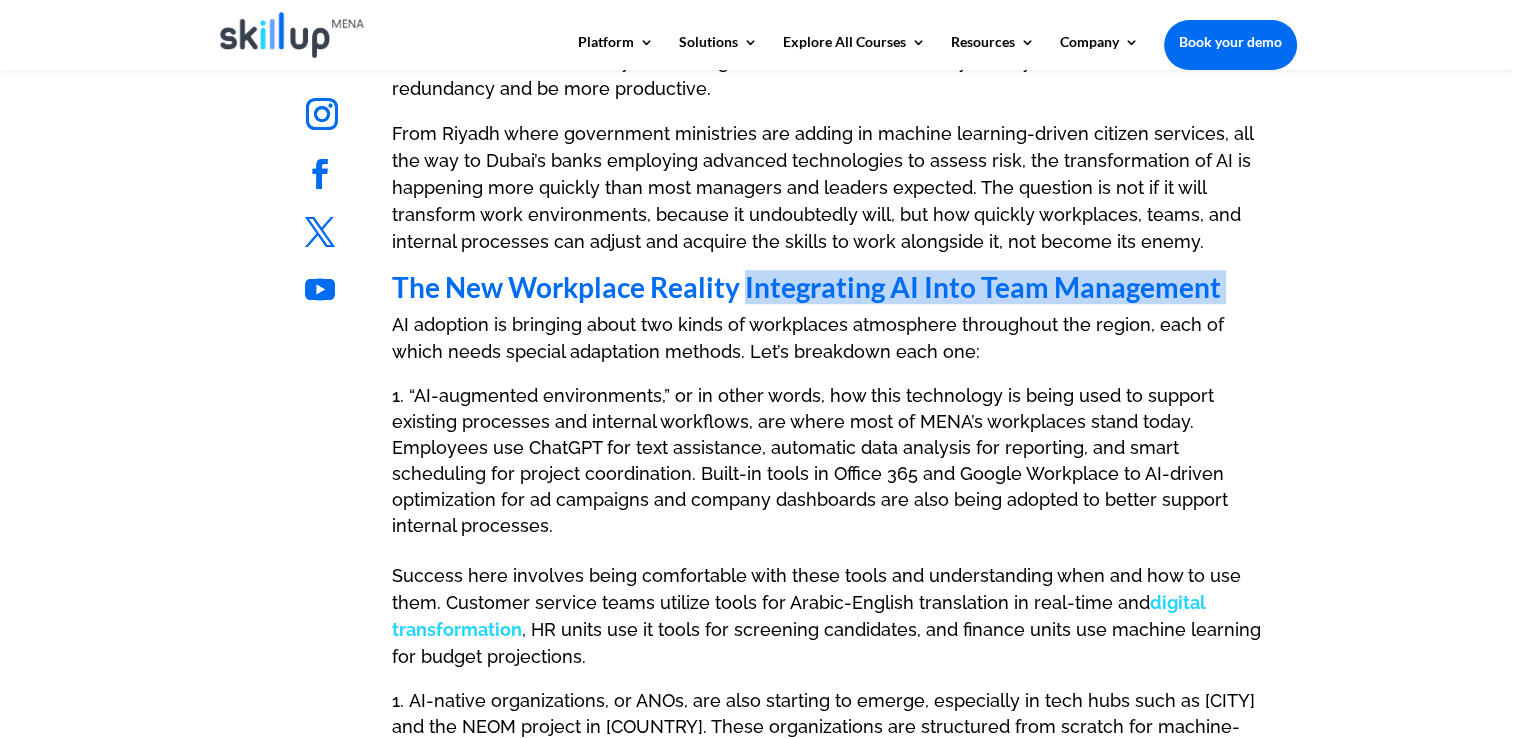 drag, startPoint x: 783, startPoint y: 295, endPoint x: 1225, endPoint y: 286, distance: 442.0916 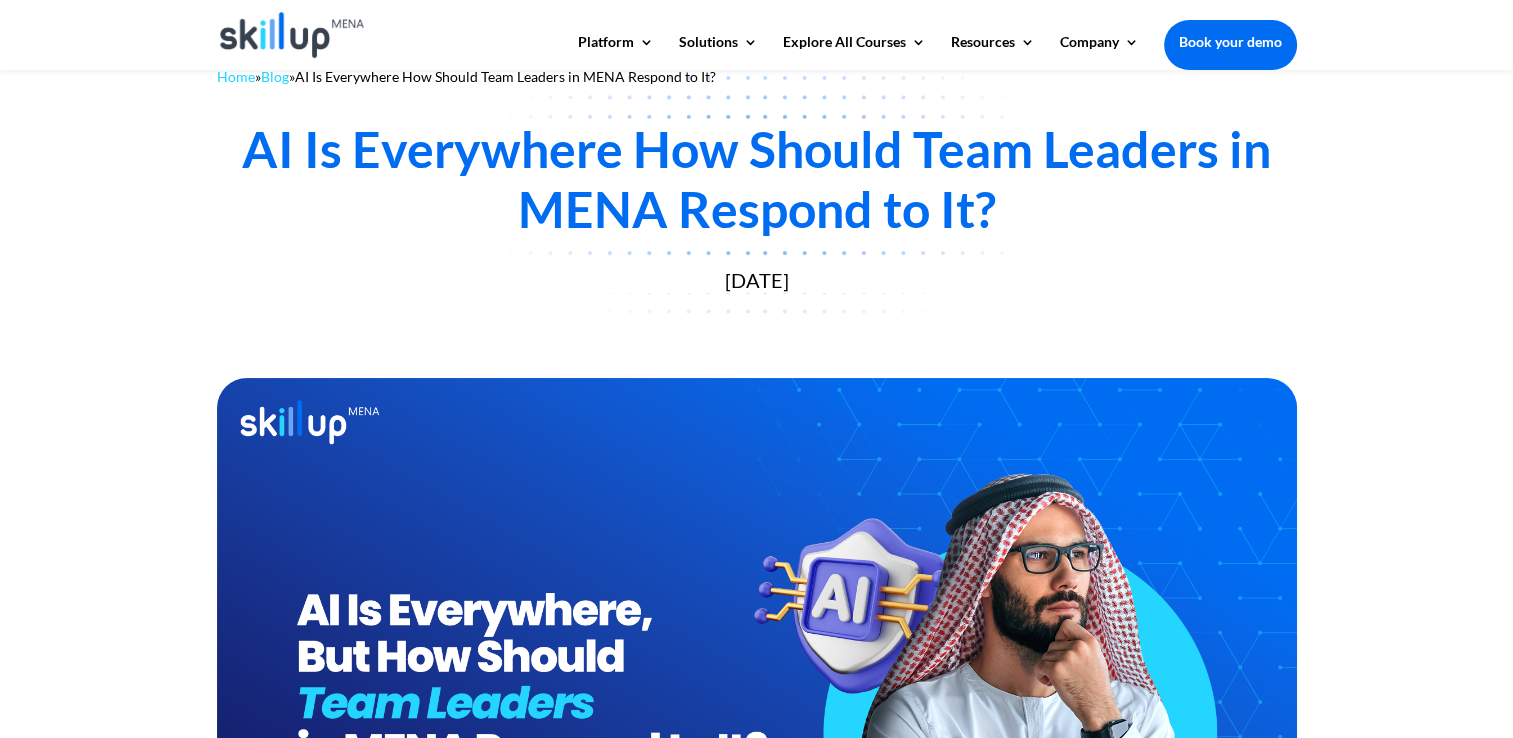 scroll, scrollTop: 0, scrollLeft: 0, axis: both 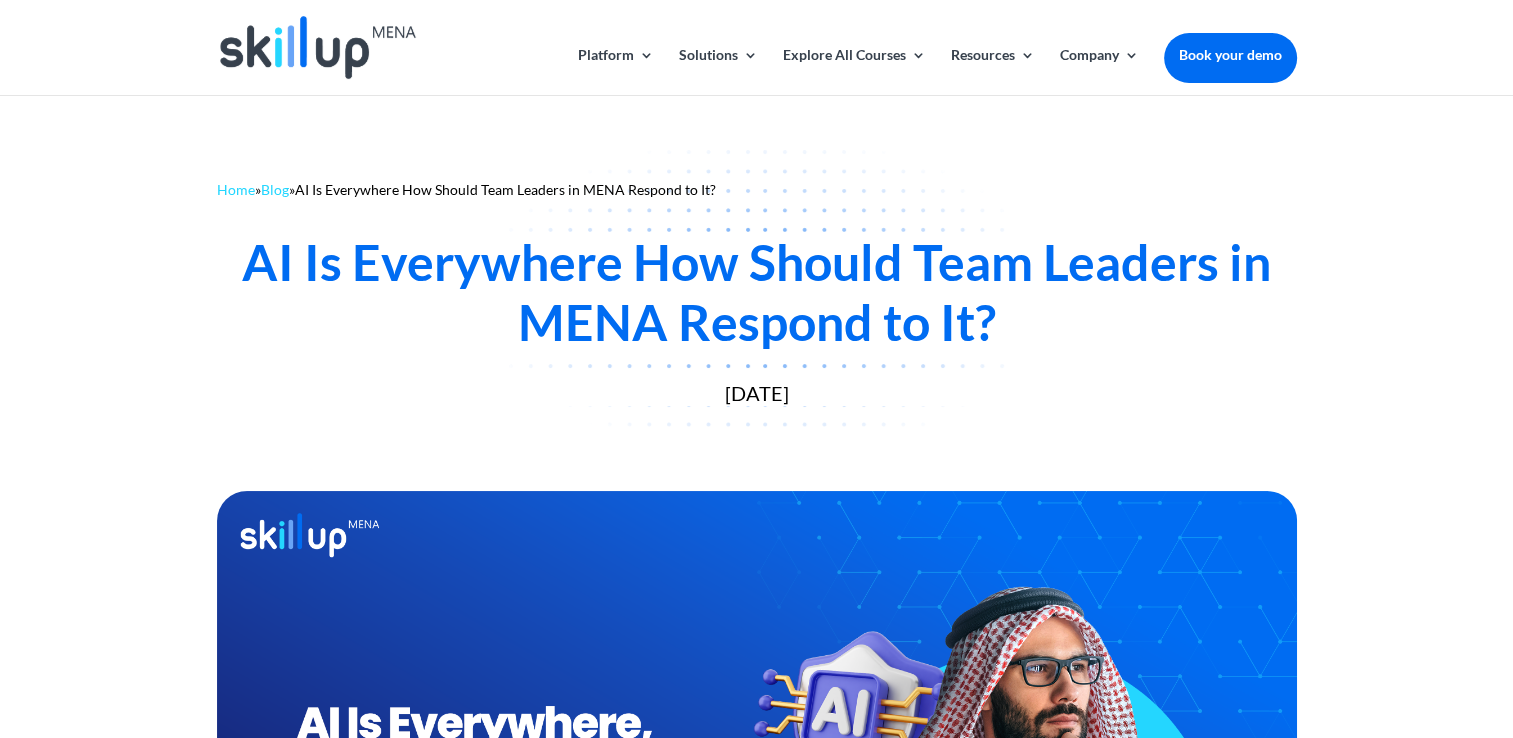 click on "AI Is Everywhere How Should Team Leaders in MENA Respond to It?" at bounding box center (757, 292) 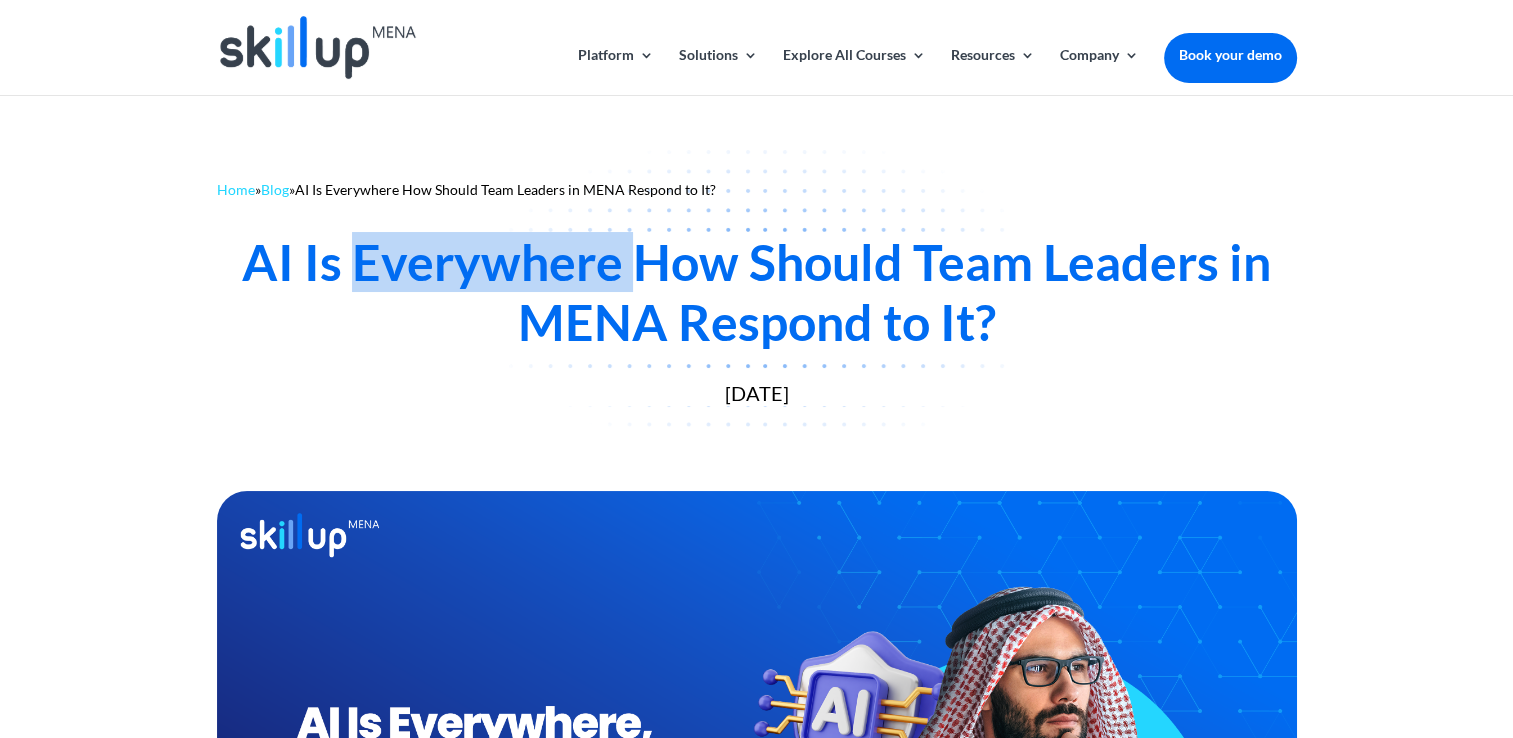 click on "AI Is Everywhere How Should Team Leaders in MENA Respond to It?" at bounding box center [757, 292] 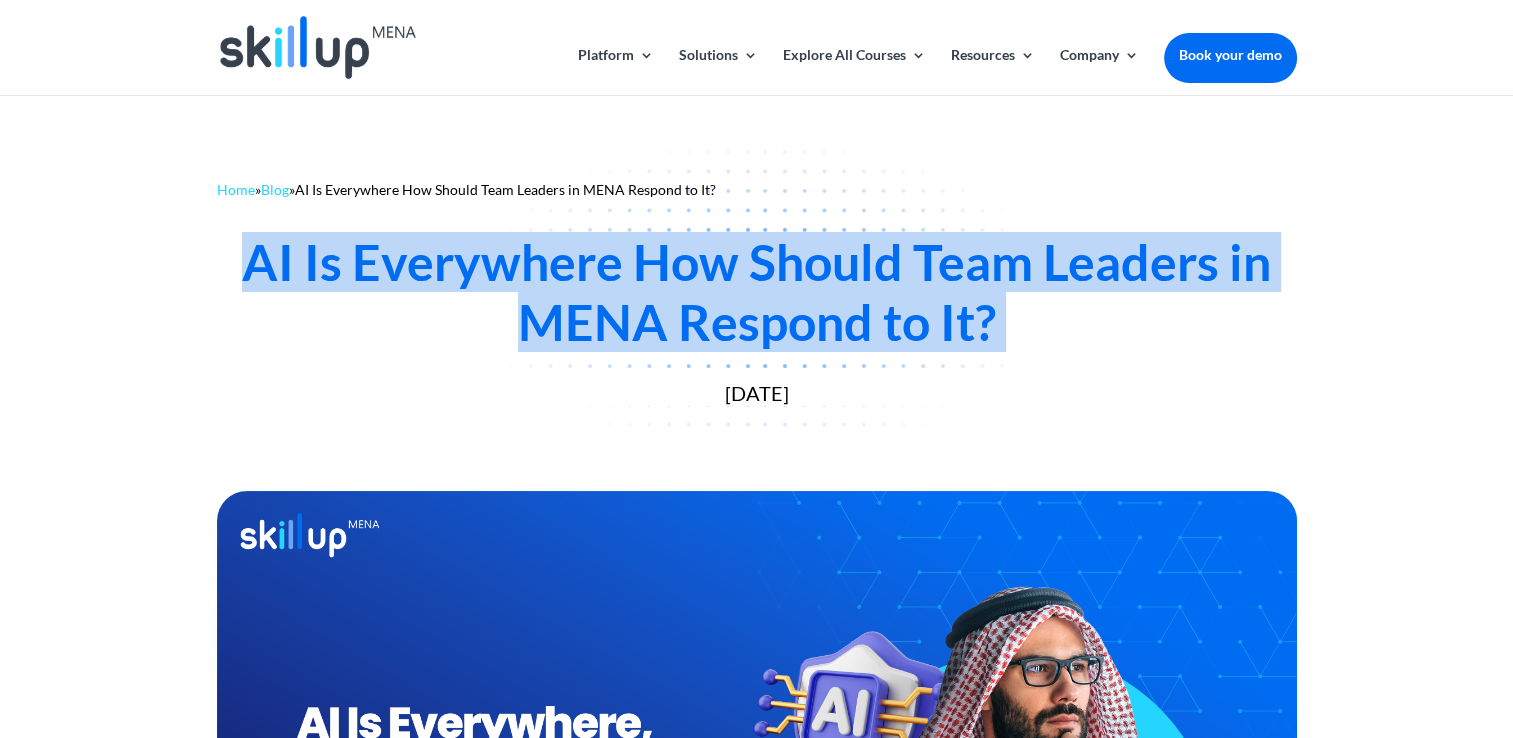 click on "AI Is Everywhere How Should Team Leaders in MENA Respond to It?" at bounding box center (757, 292) 